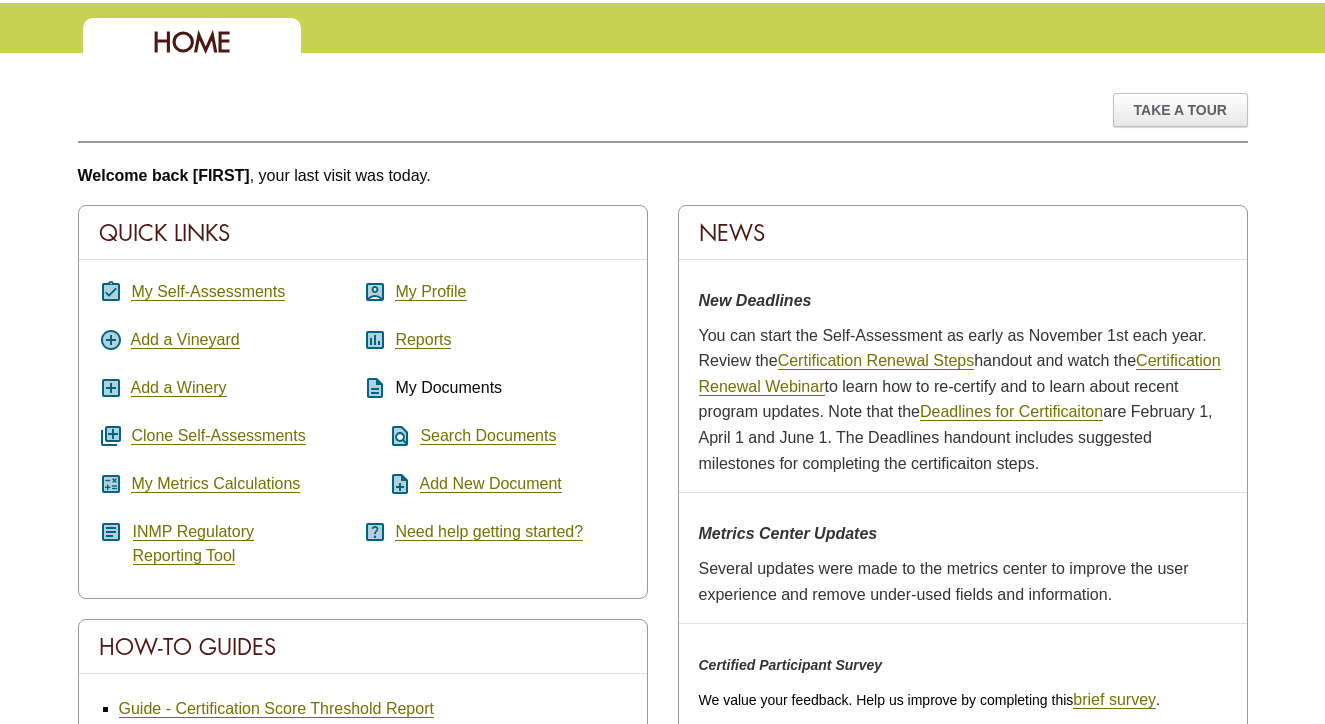 scroll, scrollTop: 150, scrollLeft: 0, axis: vertical 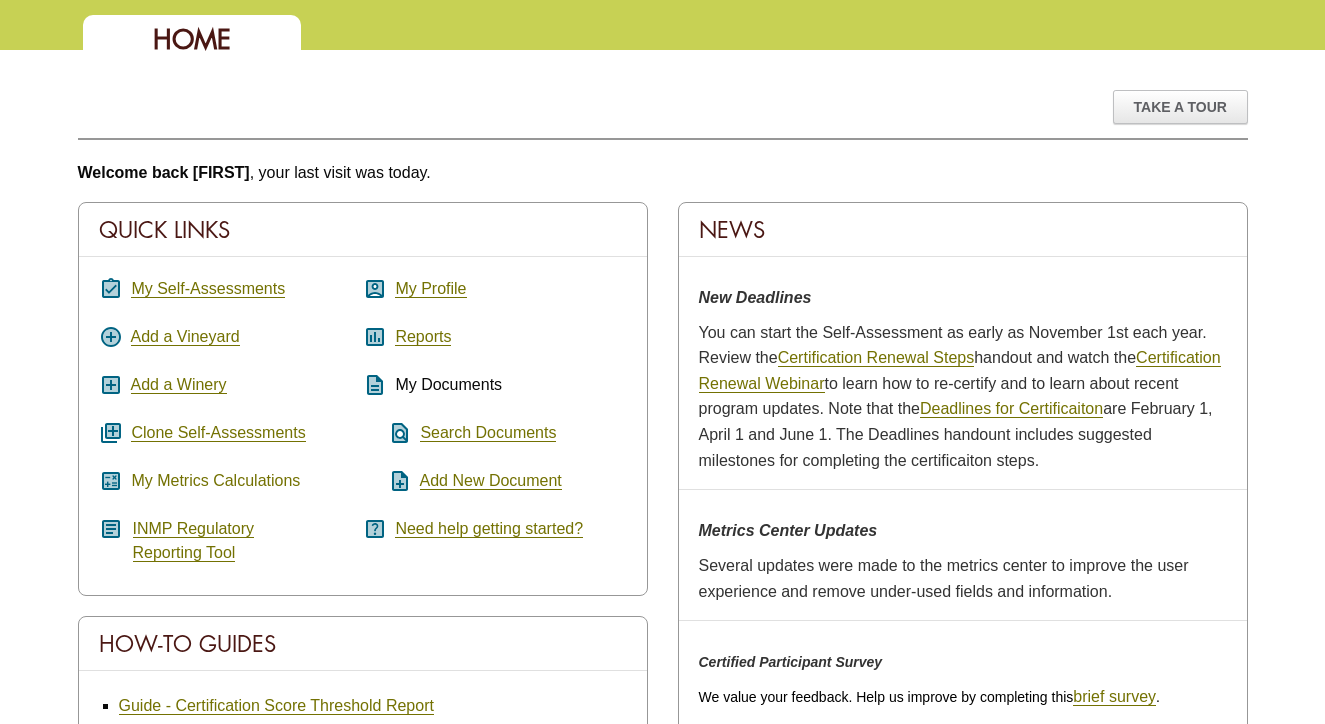 click on "My Metrics Calculations" at bounding box center [215, 481] 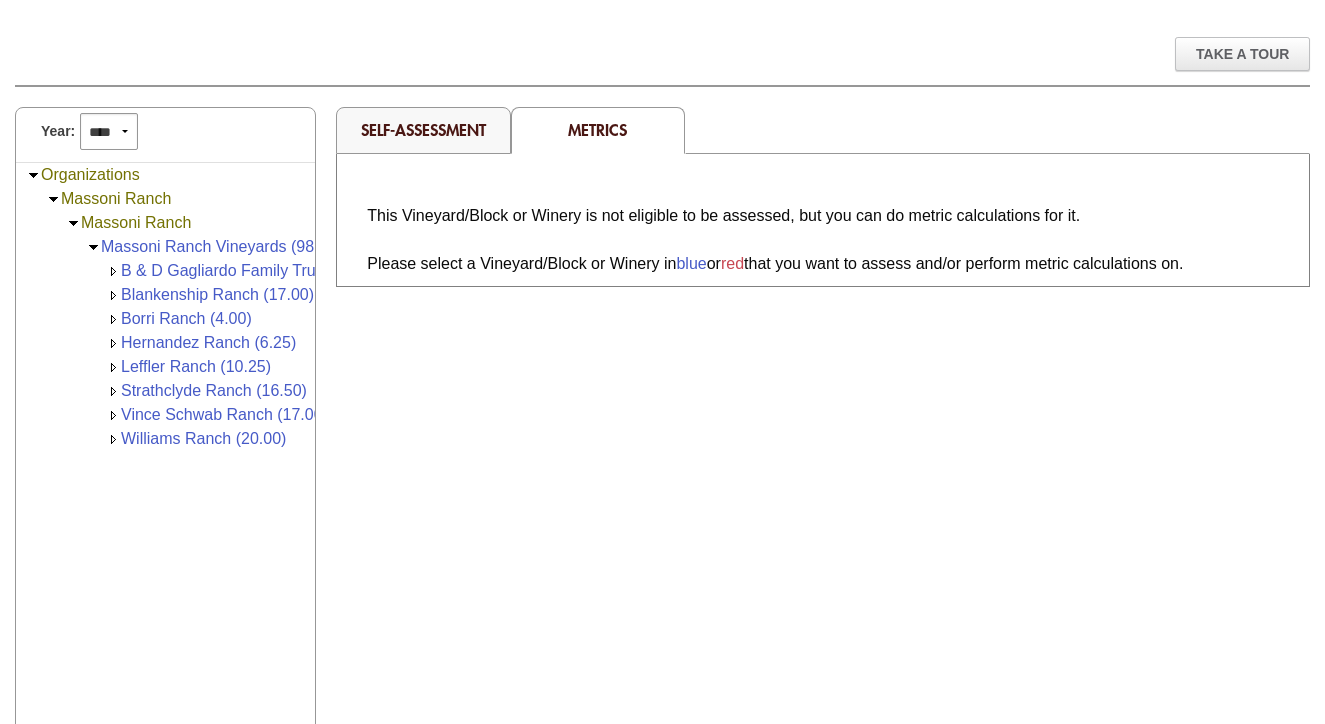 scroll, scrollTop: 198, scrollLeft: 0, axis: vertical 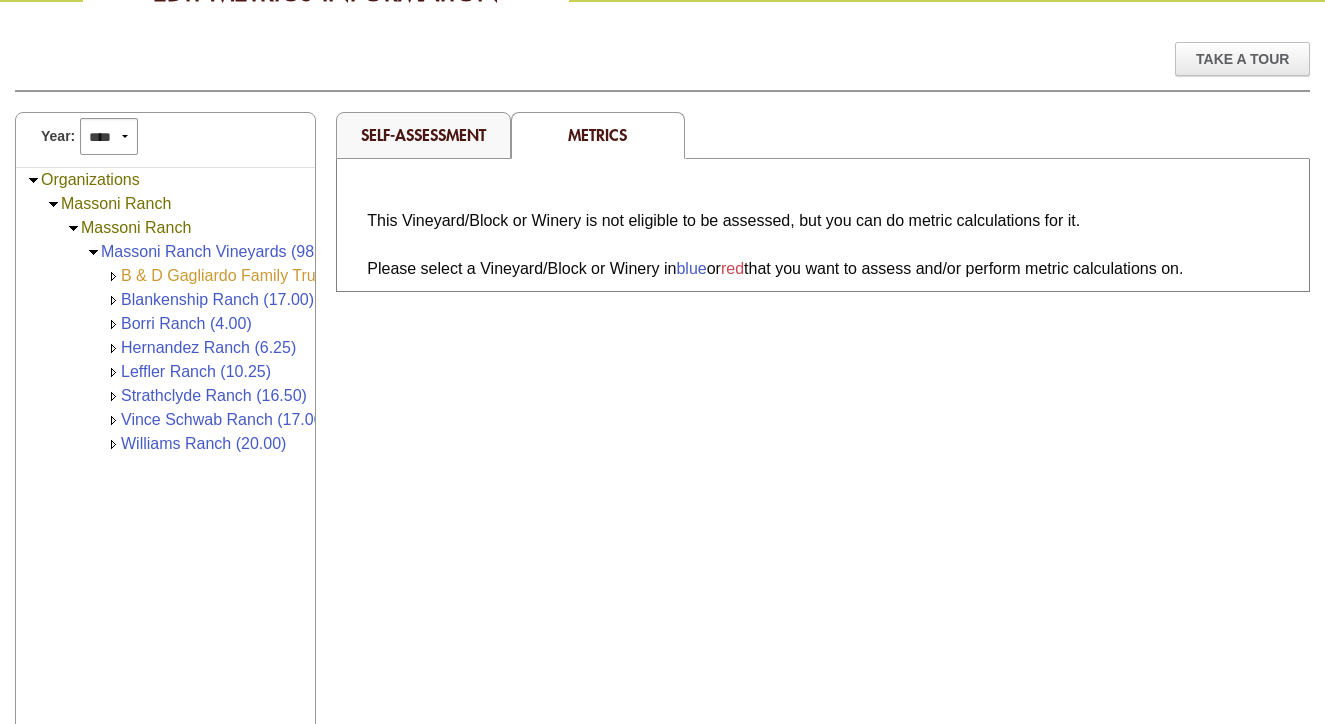 click on "B & D Gagliardo Family Trust  (4.00)" at bounding box center (247, 275) 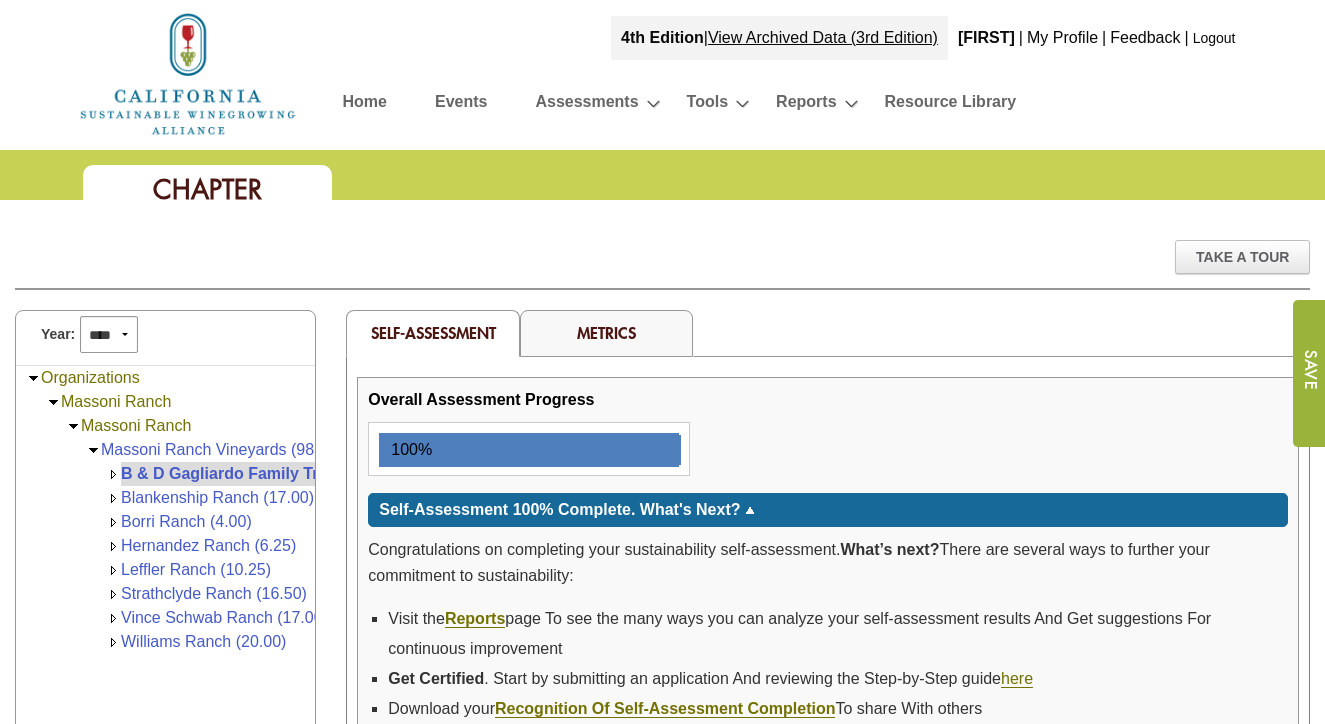 scroll, scrollTop: 0, scrollLeft: 0, axis: both 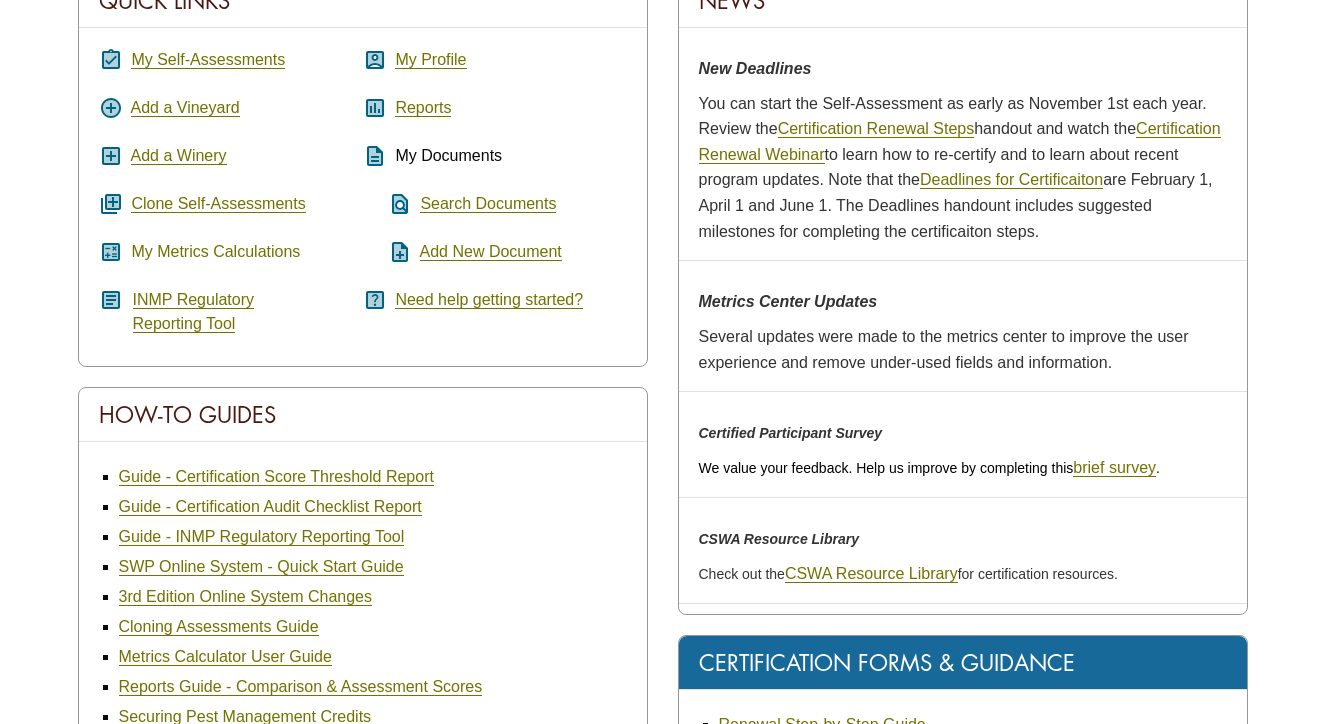 click on "My Metrics Calculations" at bounding box center (215, 252) 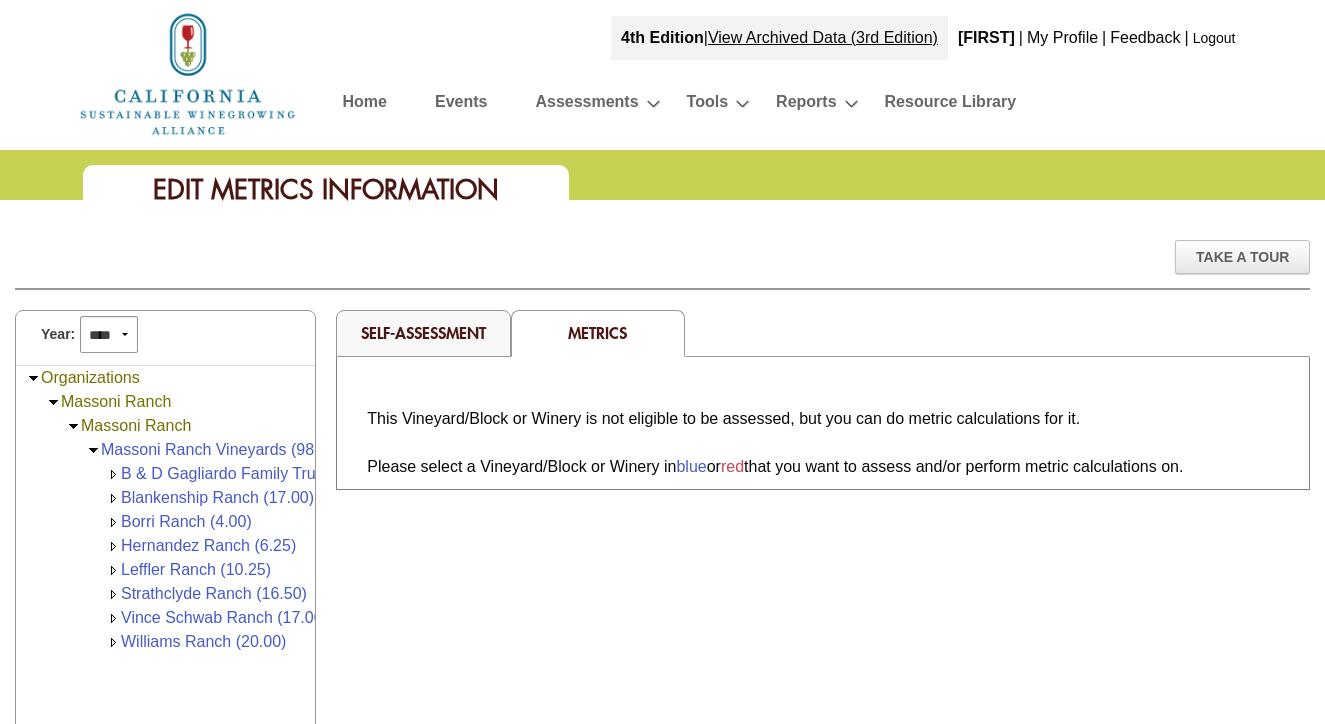 scroll, scrollTop: 0, scrollLeft: 0, axis: both 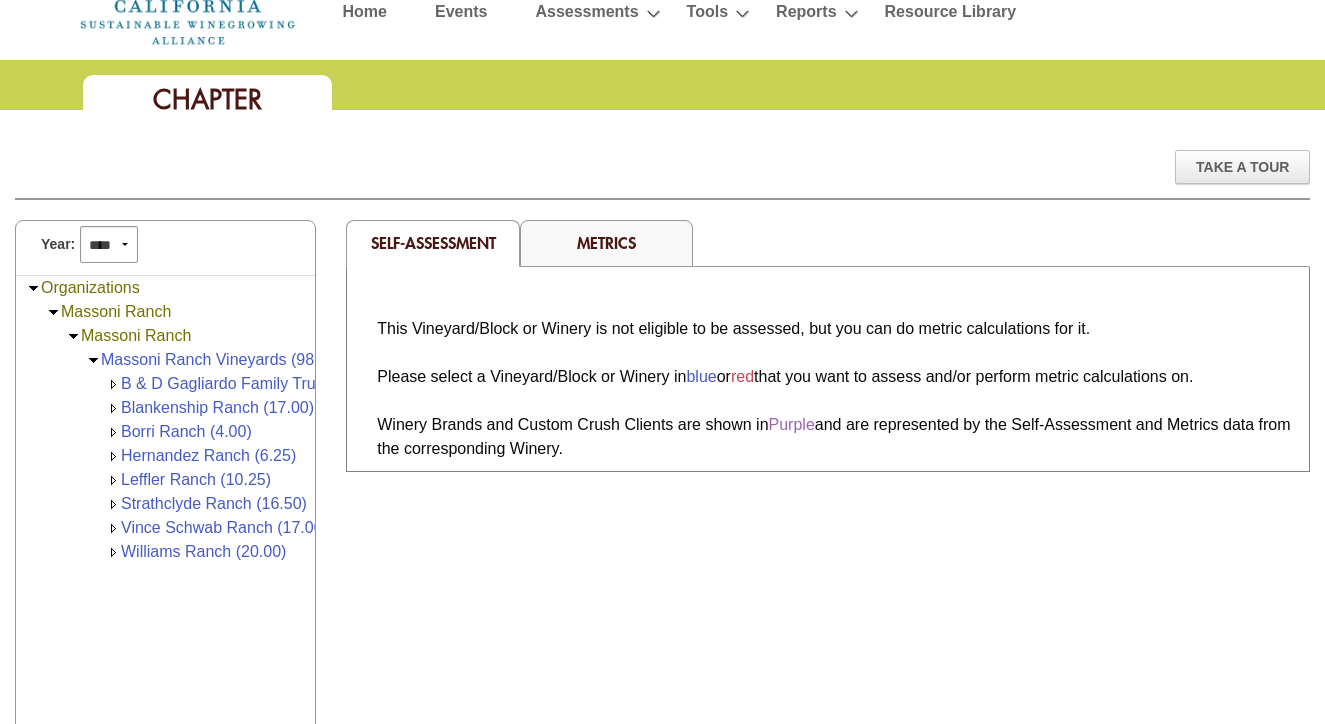 click on "Metrics" at bounding box center [606, 242] 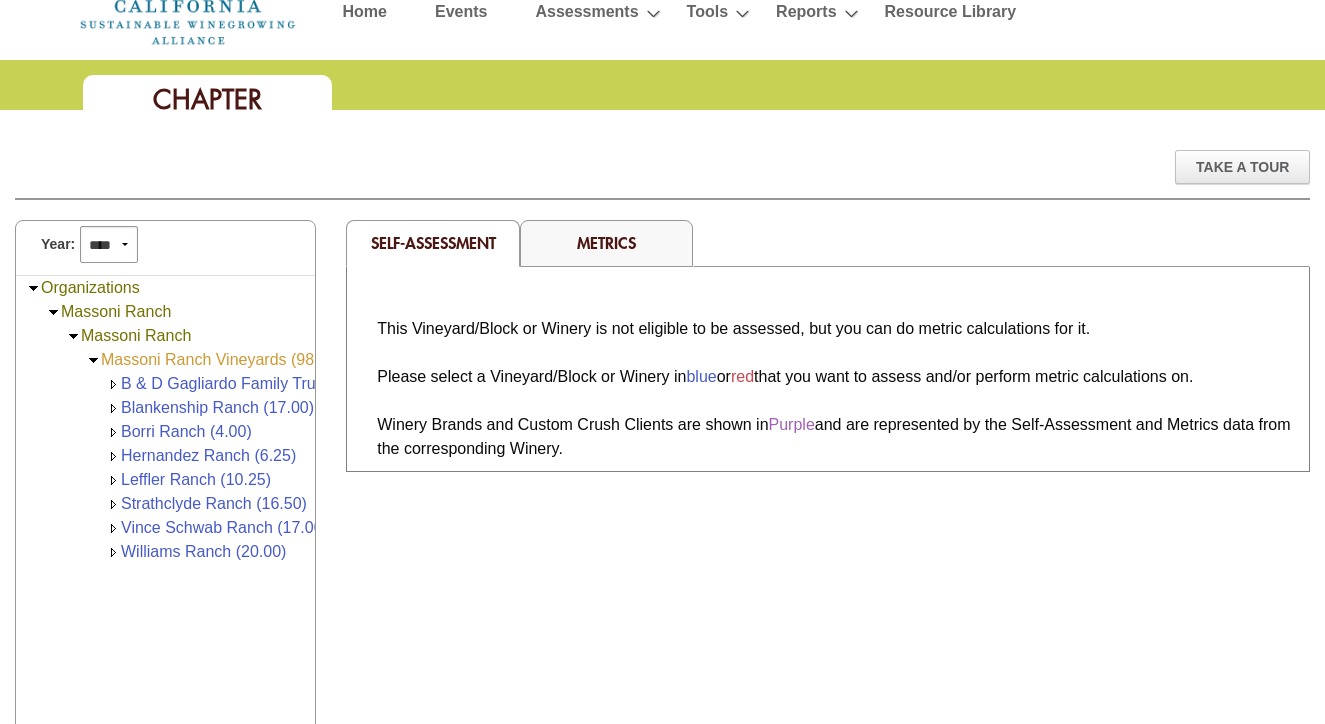 click on "Massoni Ranch Vineyards (98.00)" at bounding box center (221, 359) 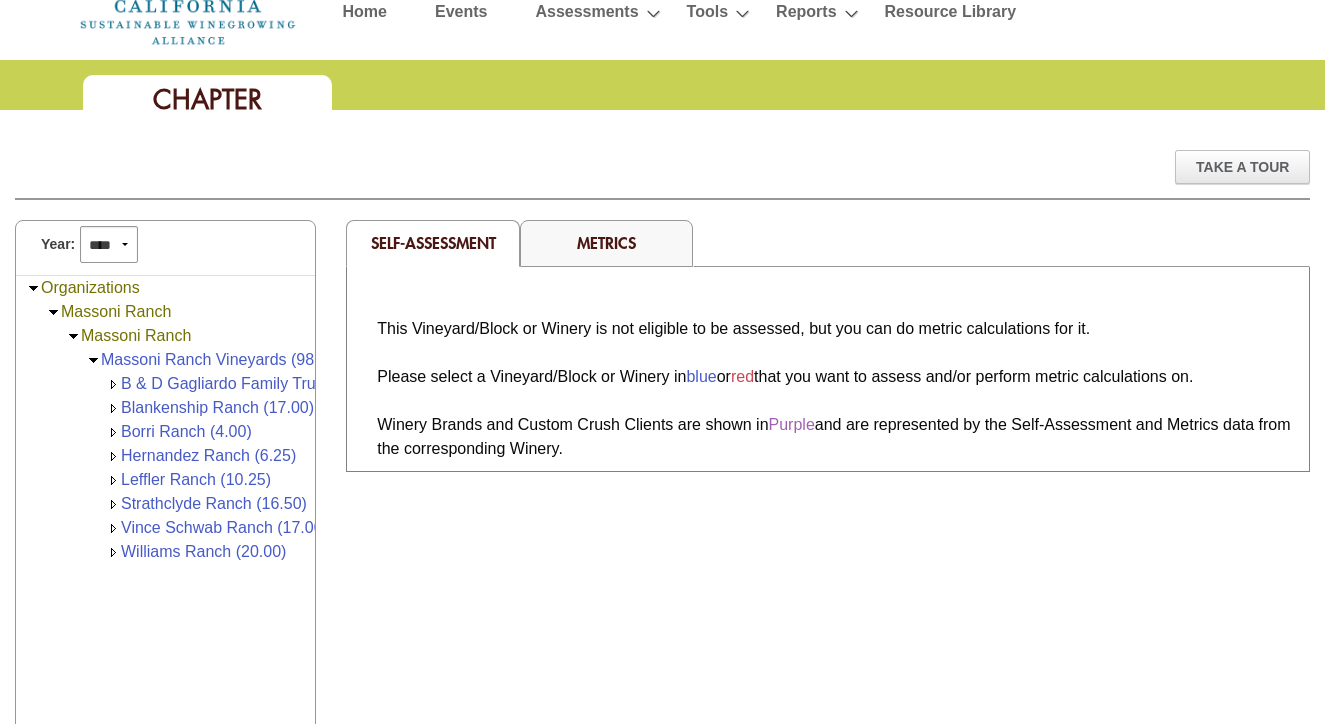 click on "Metrics" at bounding box center (606, 242) 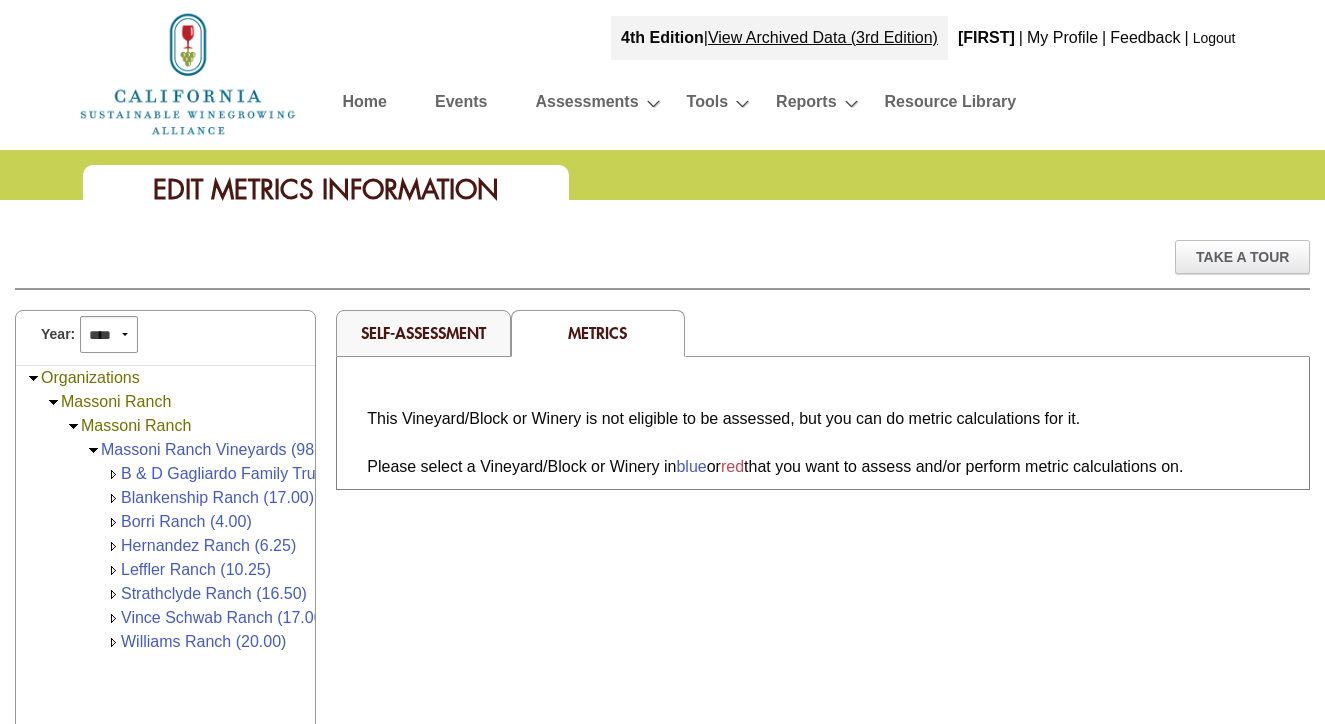 scroll, scrollTop: 0, scrollLeft: 0, axis: both 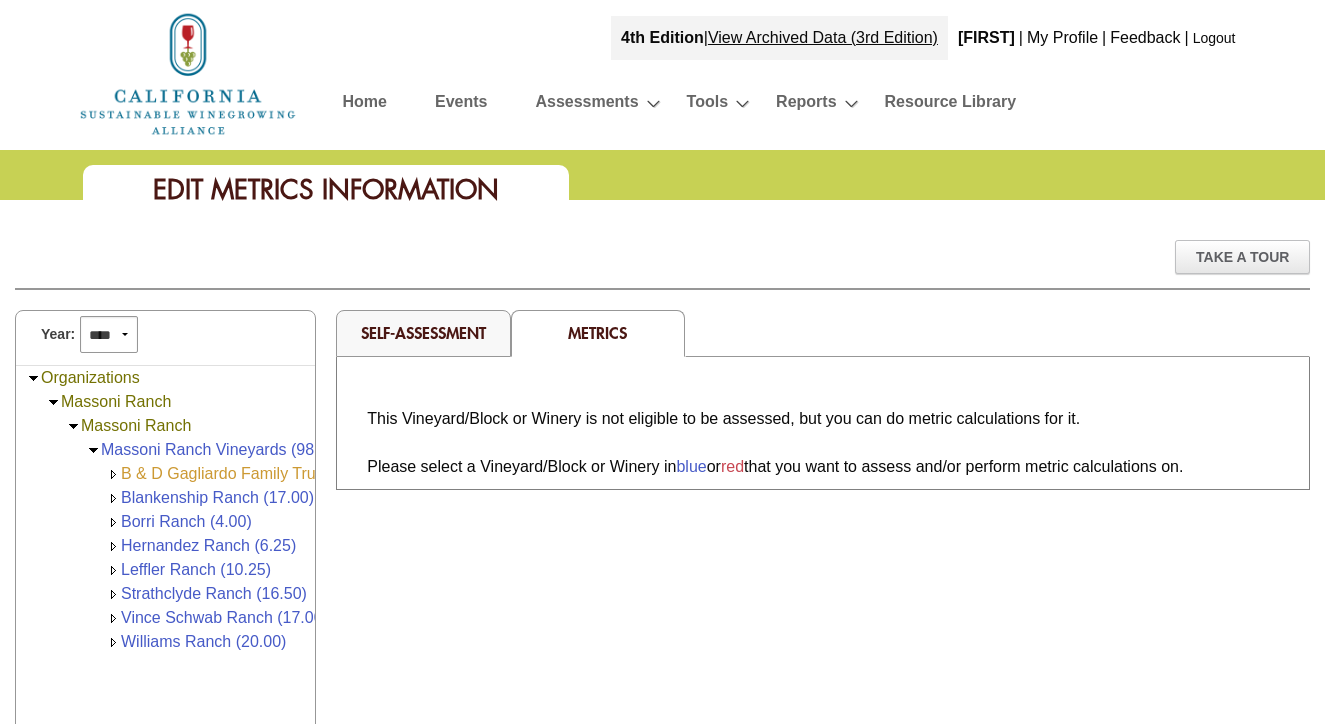 click on "B & D Gagliardo Family Trust  (4.00)" at bounding box center (247, 473) 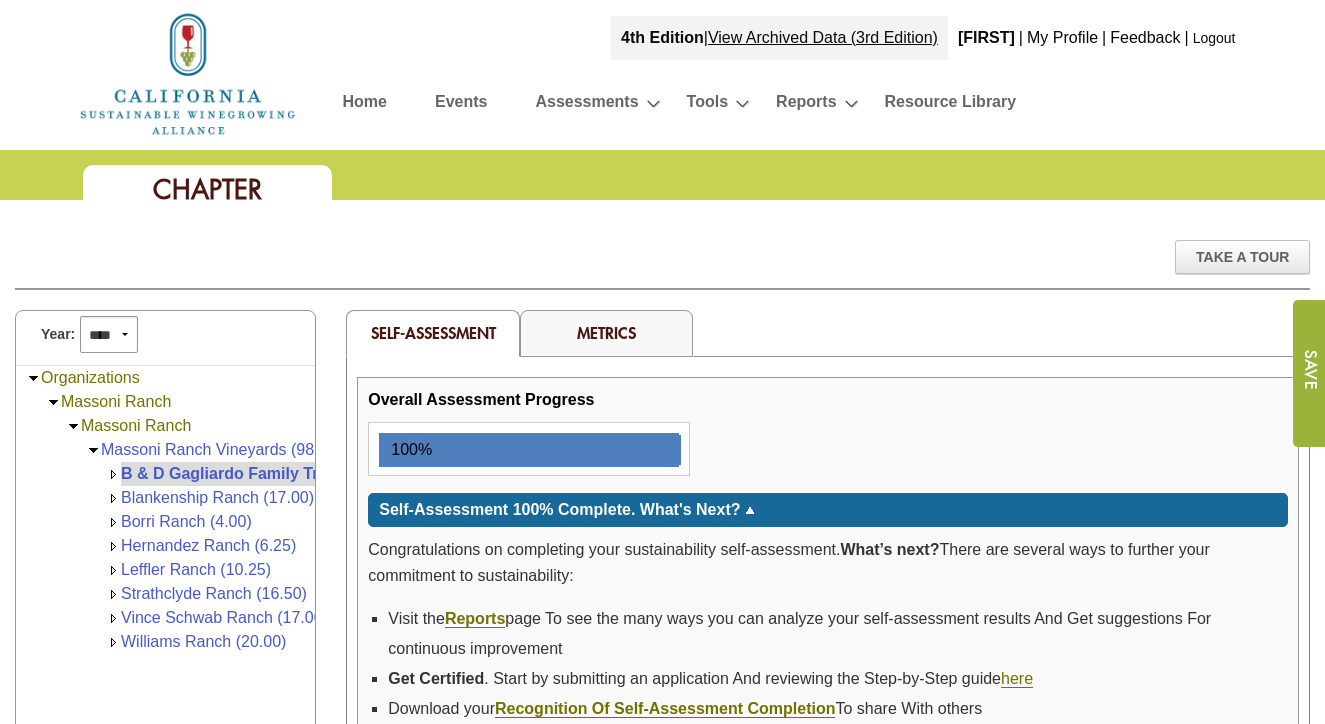 scroll, scrollTop: 0, scrollLeft: 0, axis: both 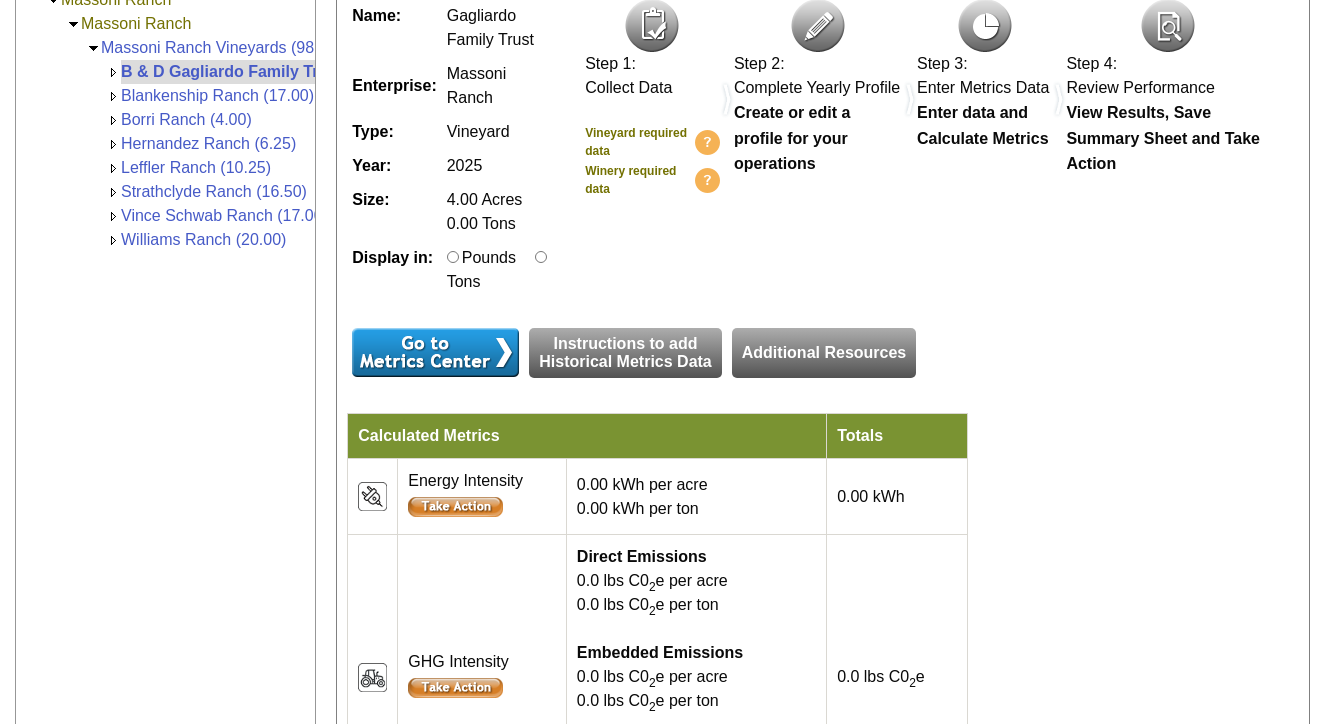 click at bounding box center (455, 507) 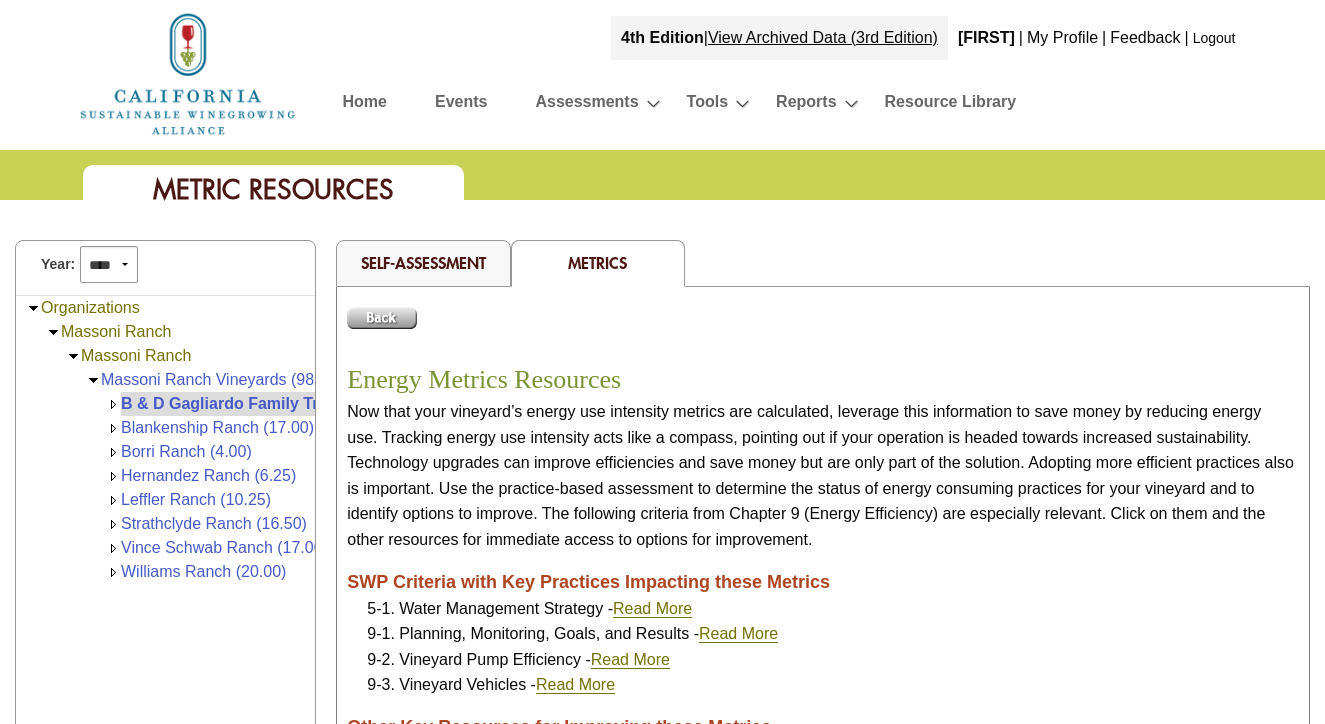 scroll, scrollTop: 0, scrollLeft: 0, axis: both 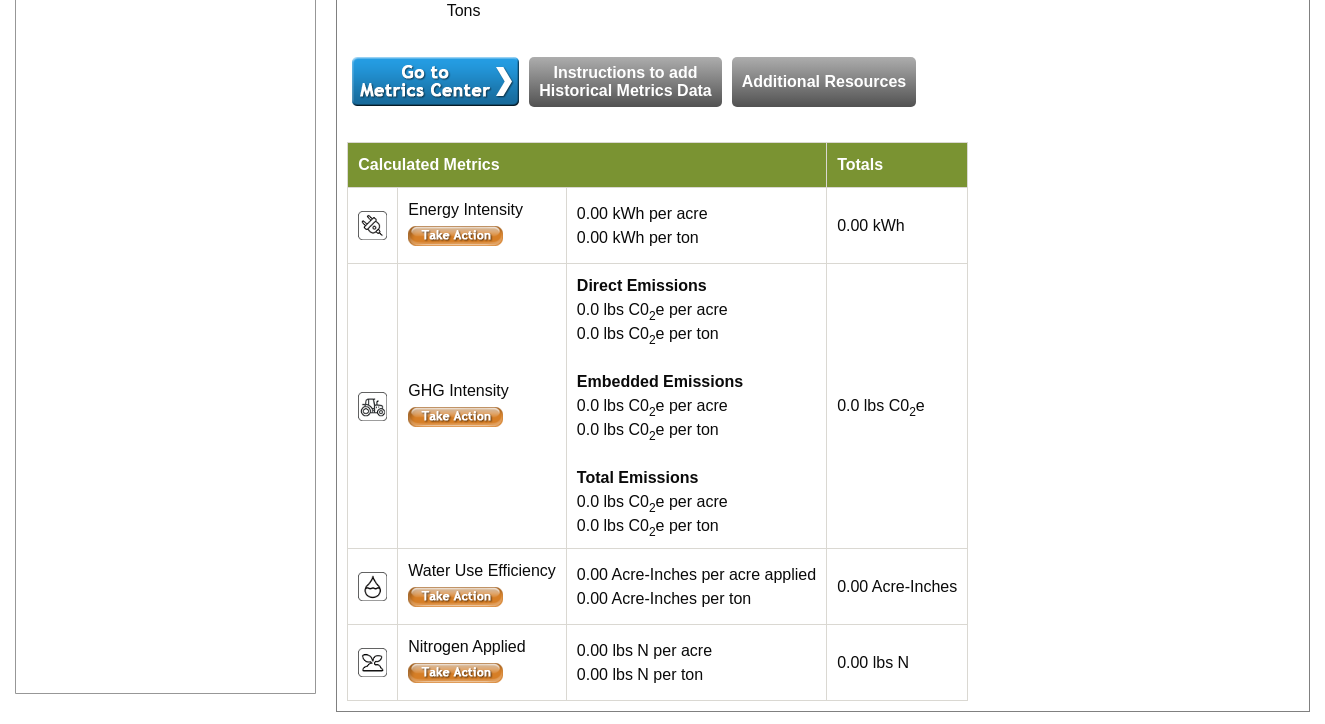 click on "Instructions to add Historical Metrics Data" at bounding box center [625, 82] 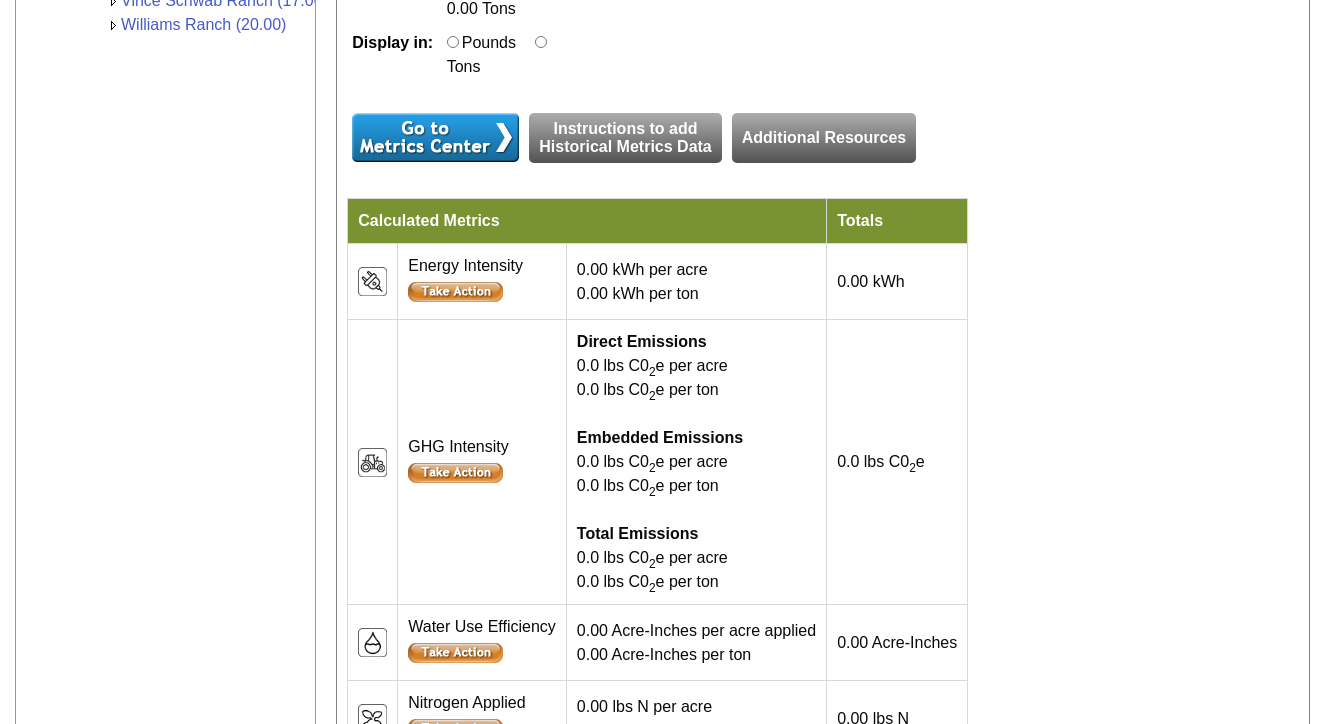 scroll, scrollTop: 615, scrollLeft: 0, axis: vertical 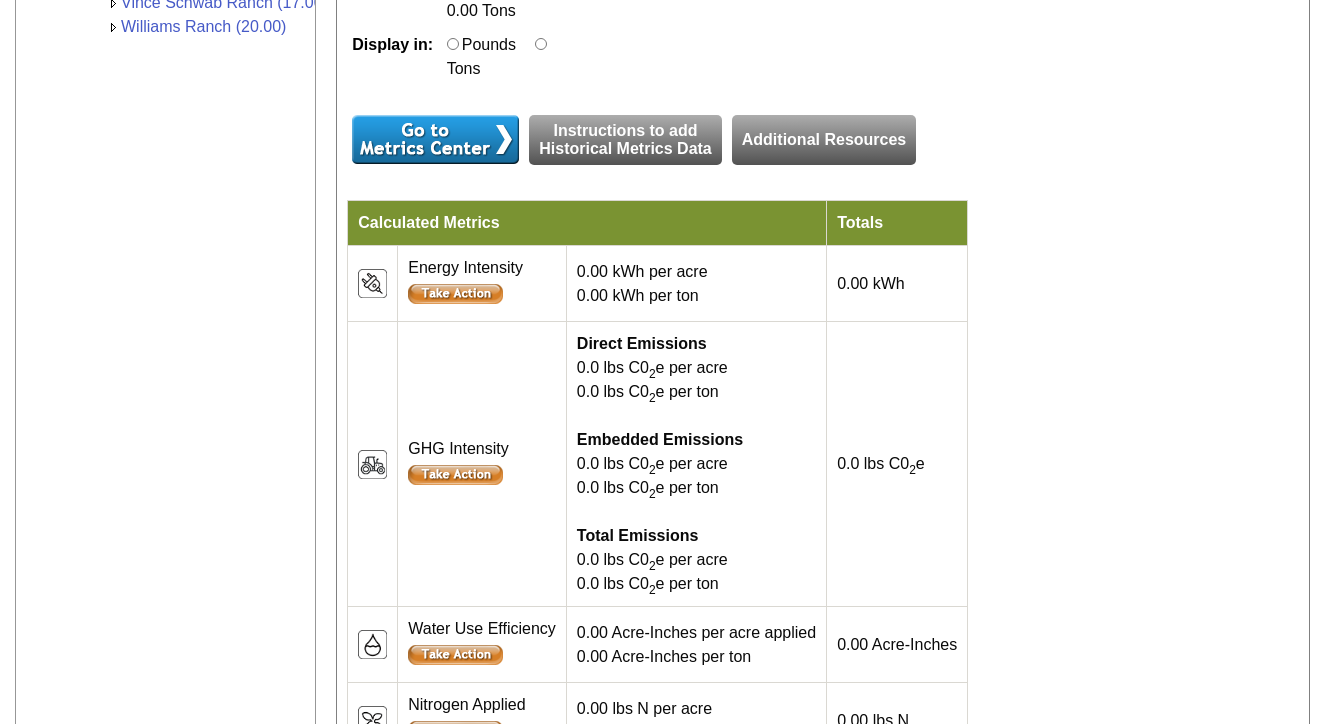 click at bounding box center (435, 139) 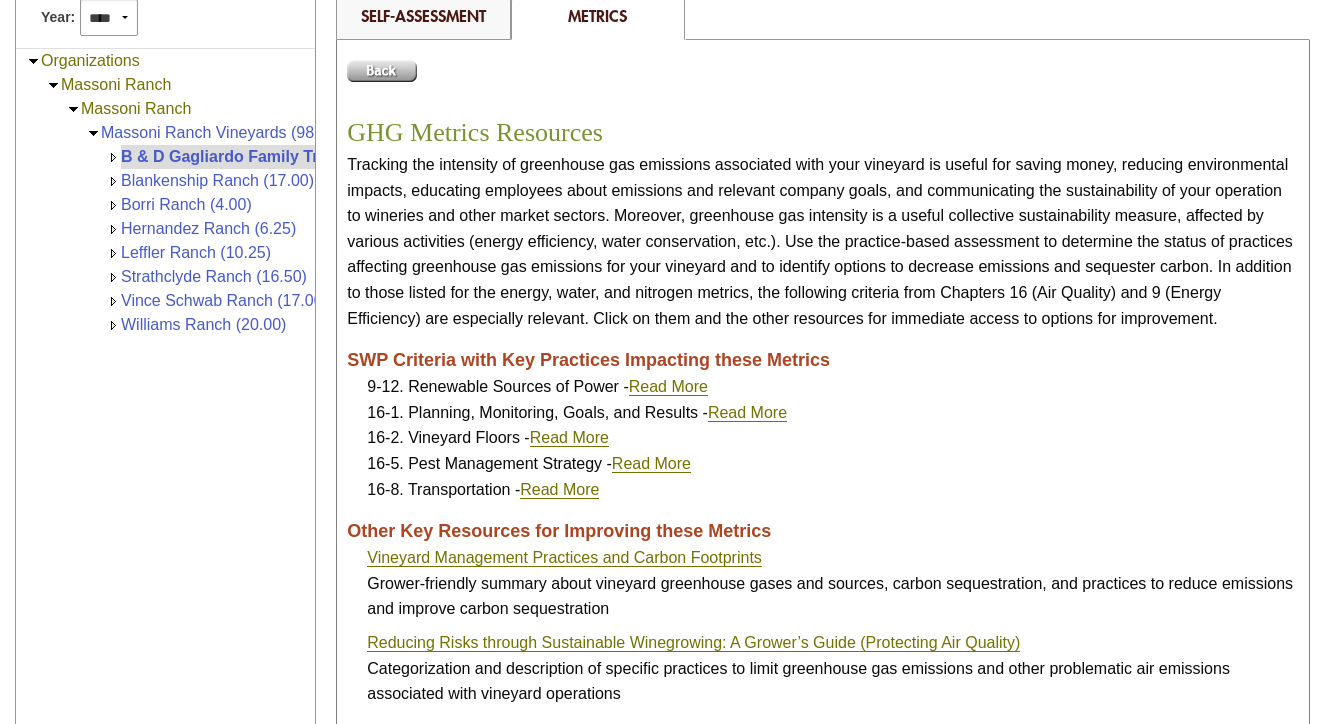 scroll, scrollTop: 249, scrollLeft: 0, axis: vertical 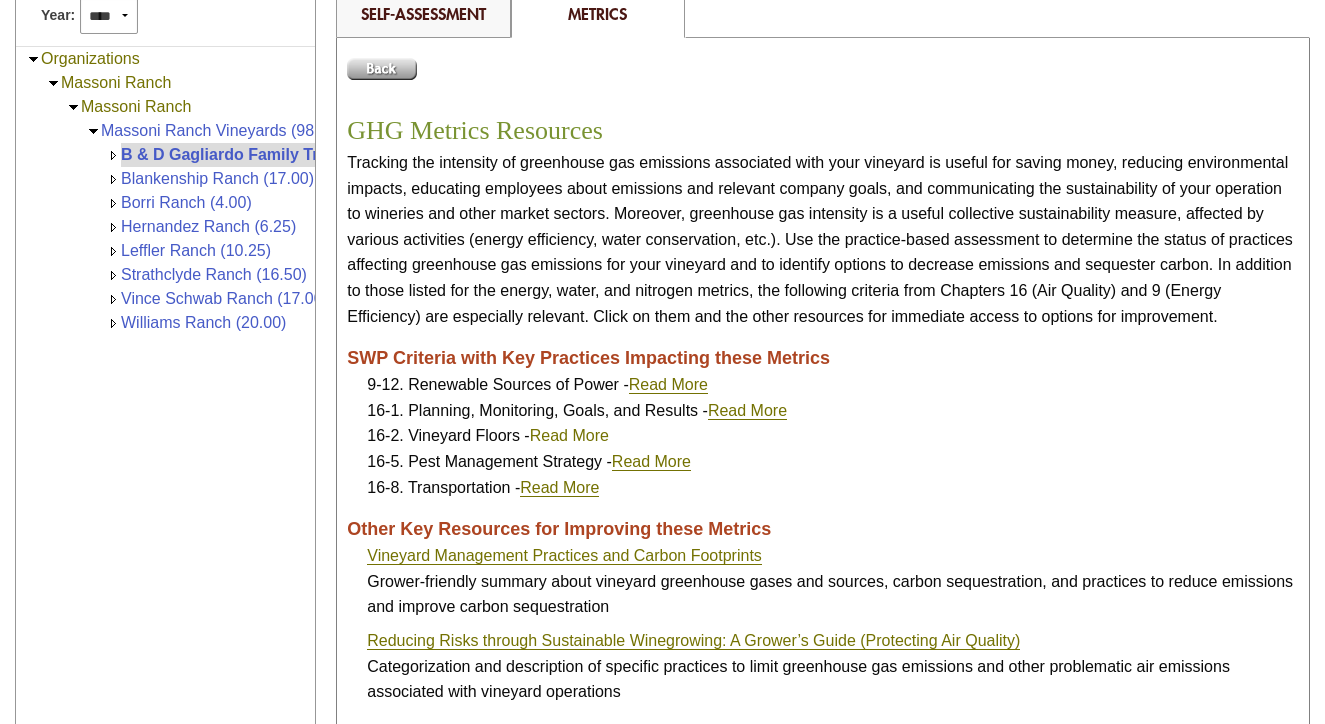 click on "Read More" at bounding box center (569, 436) 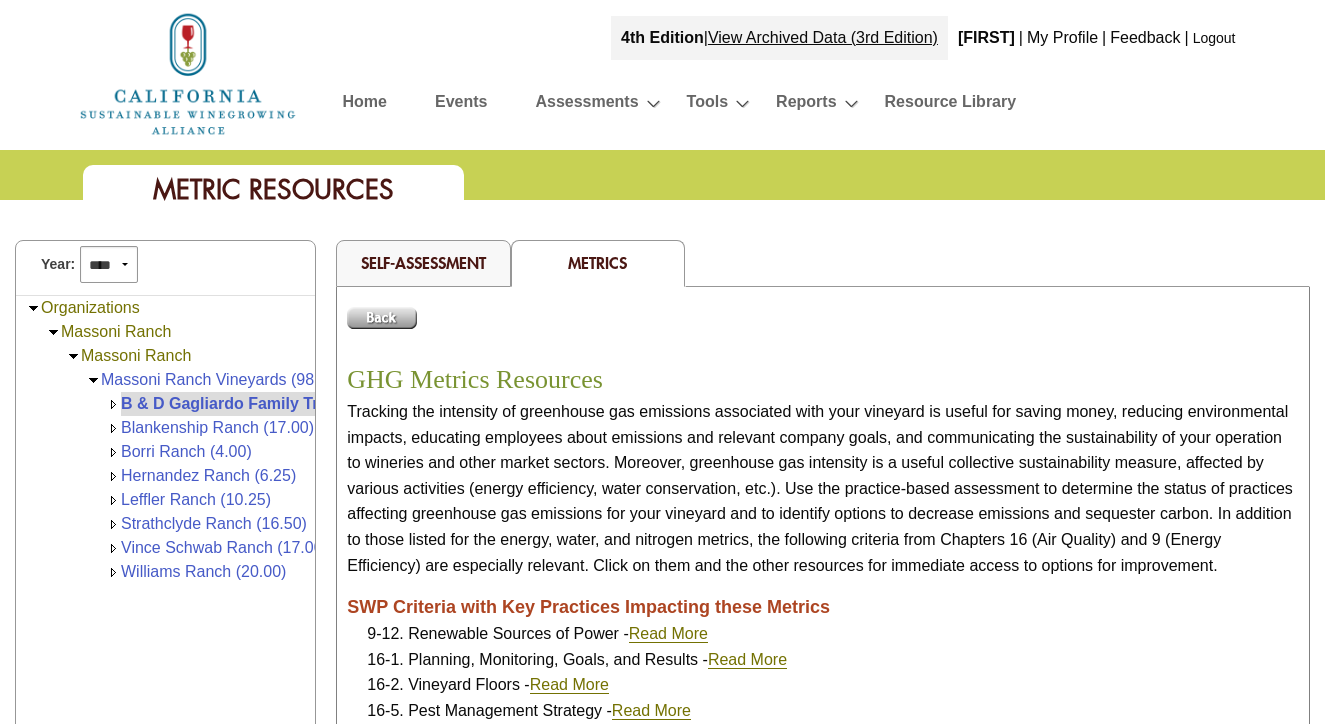 scroll, scrollTop: 0, scrollLeft: 0, axis: both 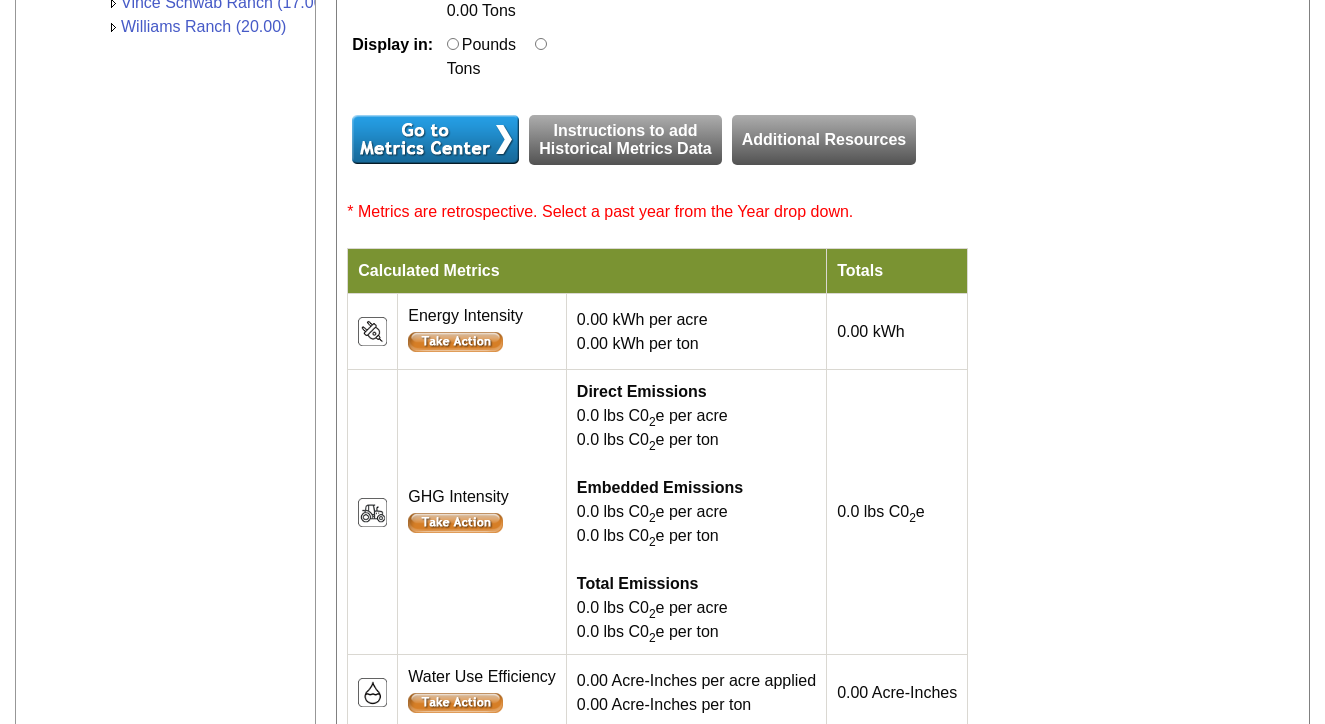 click at bounding box center (455, 342) 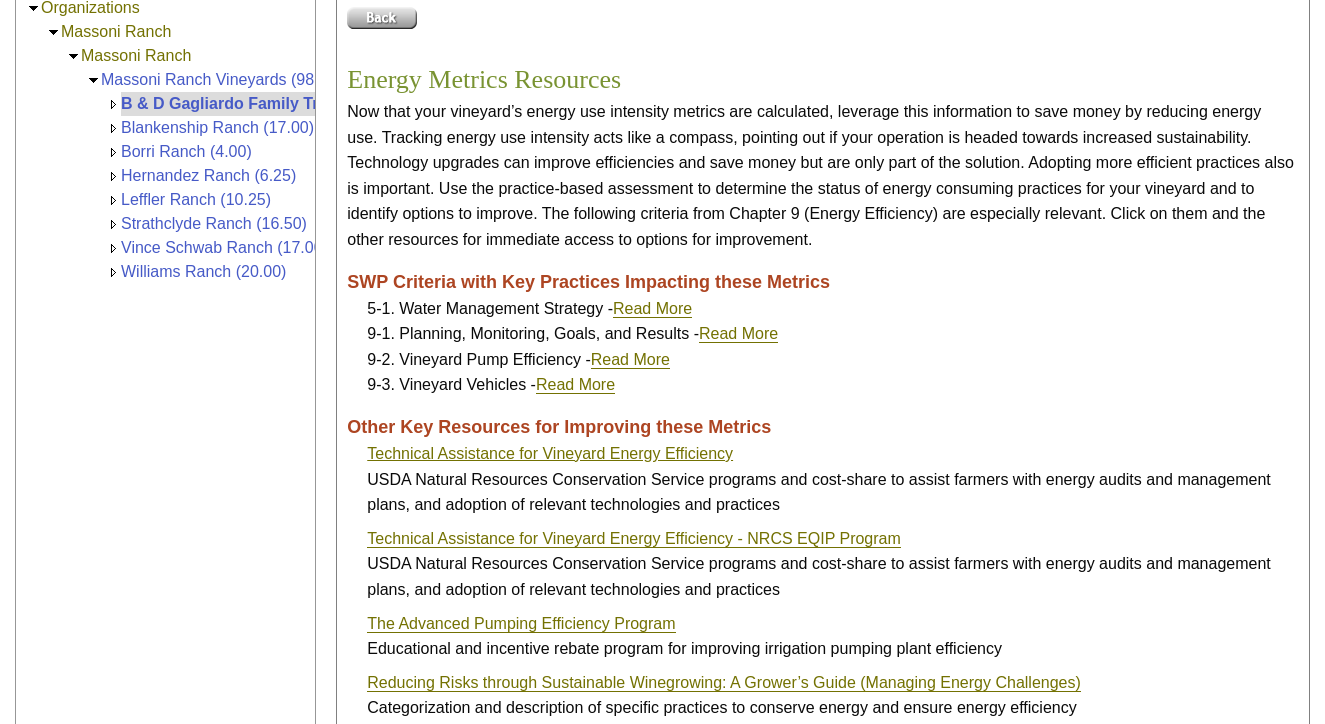 scroll, scrollTop: 302, scrollLeft: 0, axis: vertical 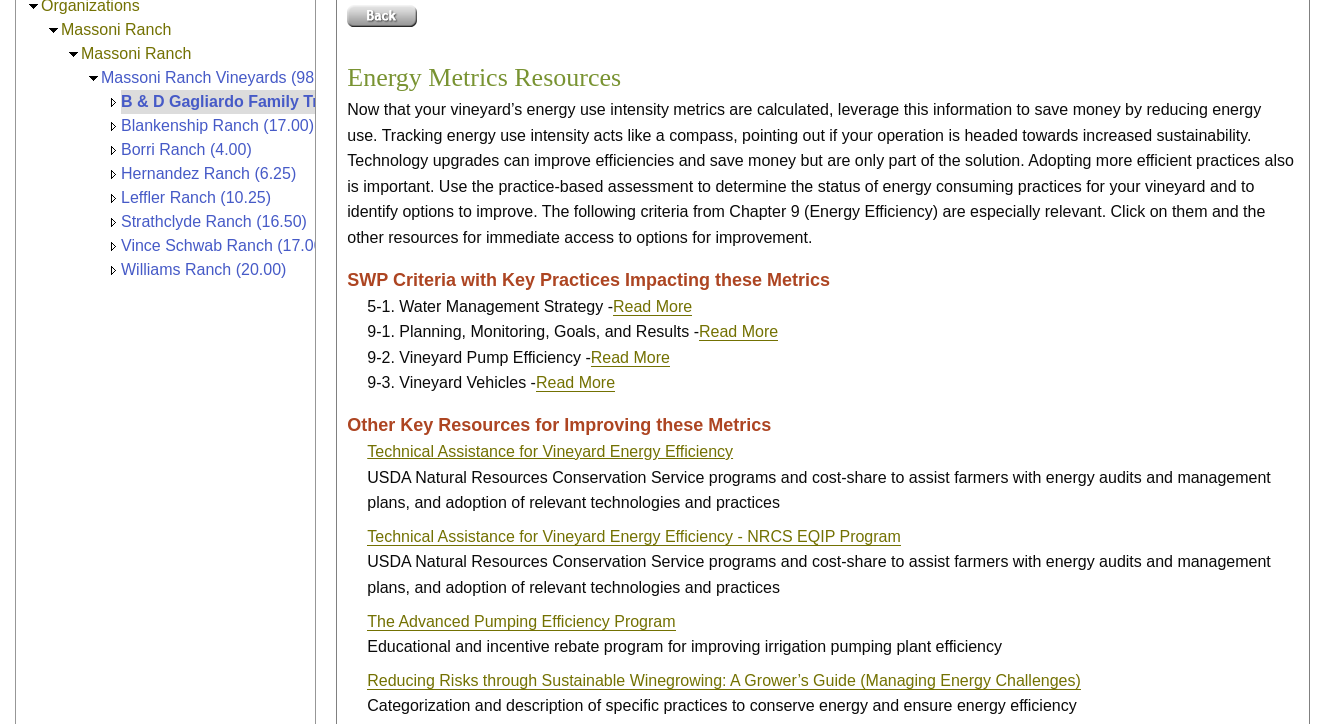 click on "Technical Assistance for Vineyard Energy Efficiency" at bounding box center [550, 452] 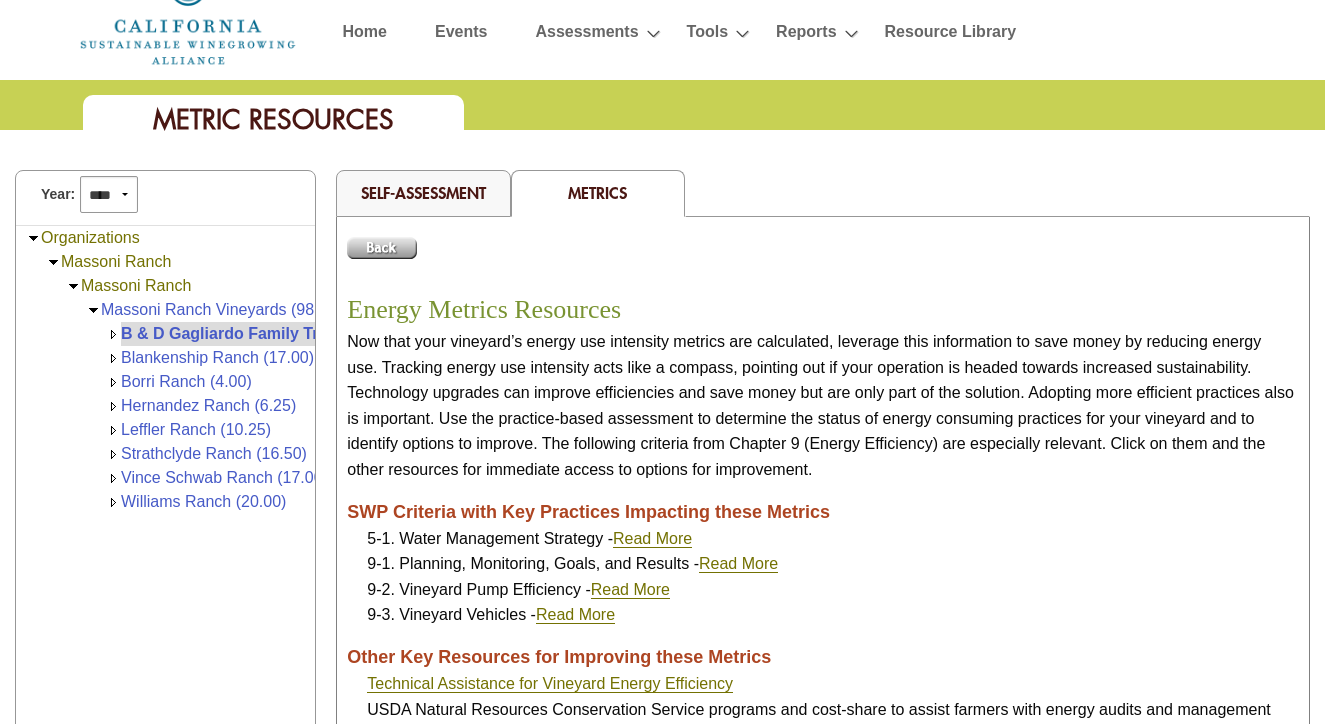 scroll, scrollTop: 61, scrollLeft: 0, axis: vertical 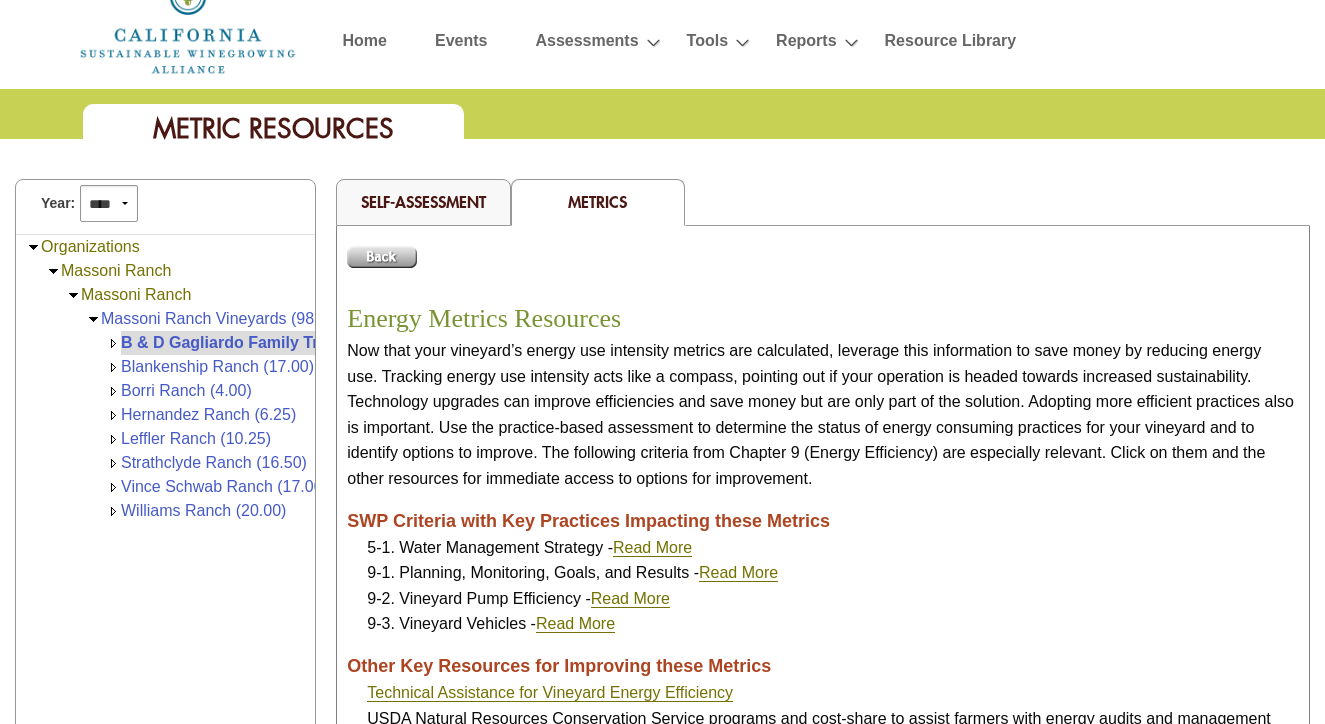 click on "Self-Assessment" at bounding box center (423, 201) 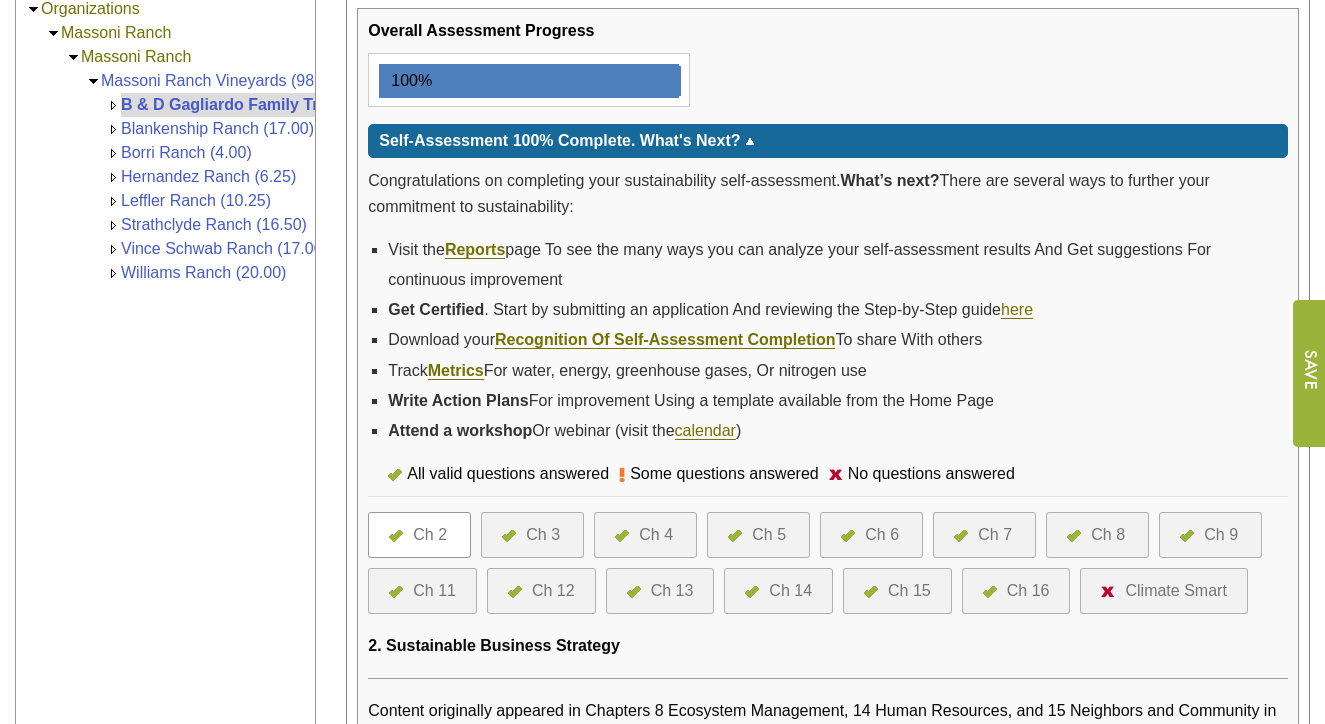 scroll, scrollTop: 371, scrollLeft: 0, axis: vertical 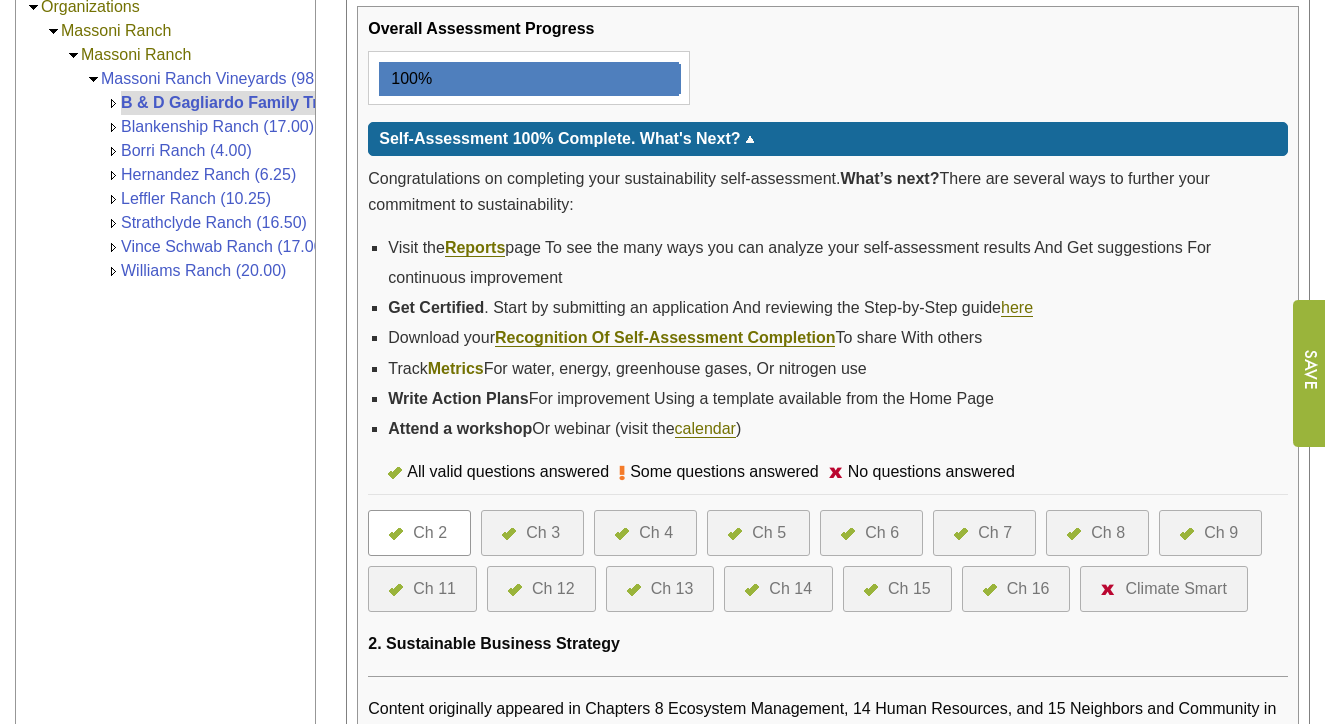 click on "Metrics" at bounding box center [456, 369] 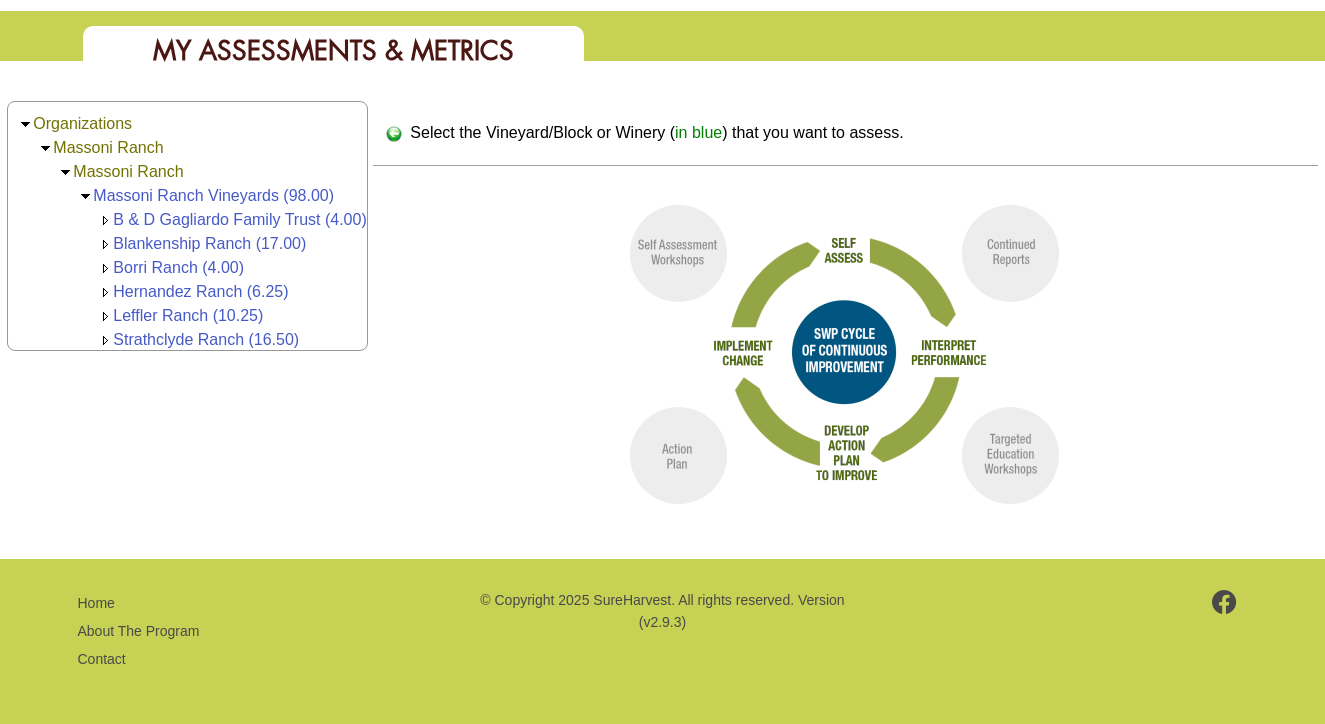 scroll, scrollTop: 139, scrollLeft: 0, axis: vertical 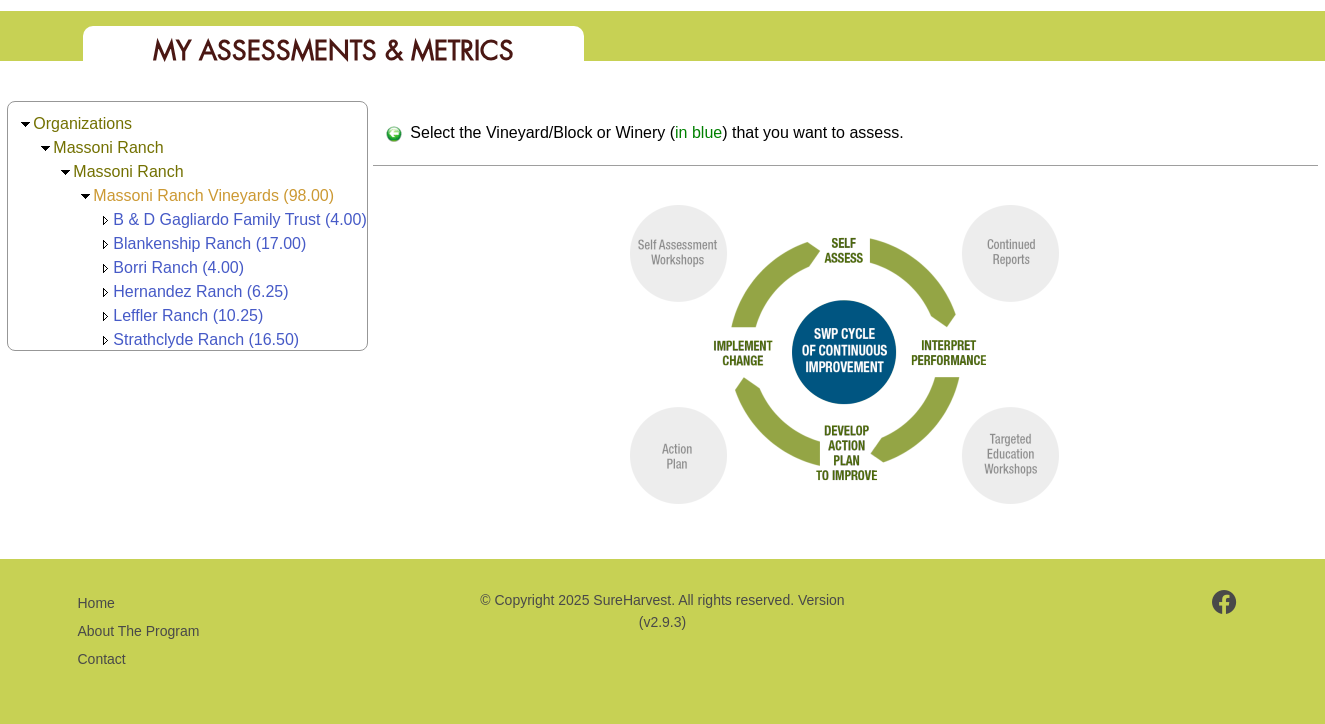 click on "Massoni Ranch Vineyards (98.00)" at bounding box center [213, 195] 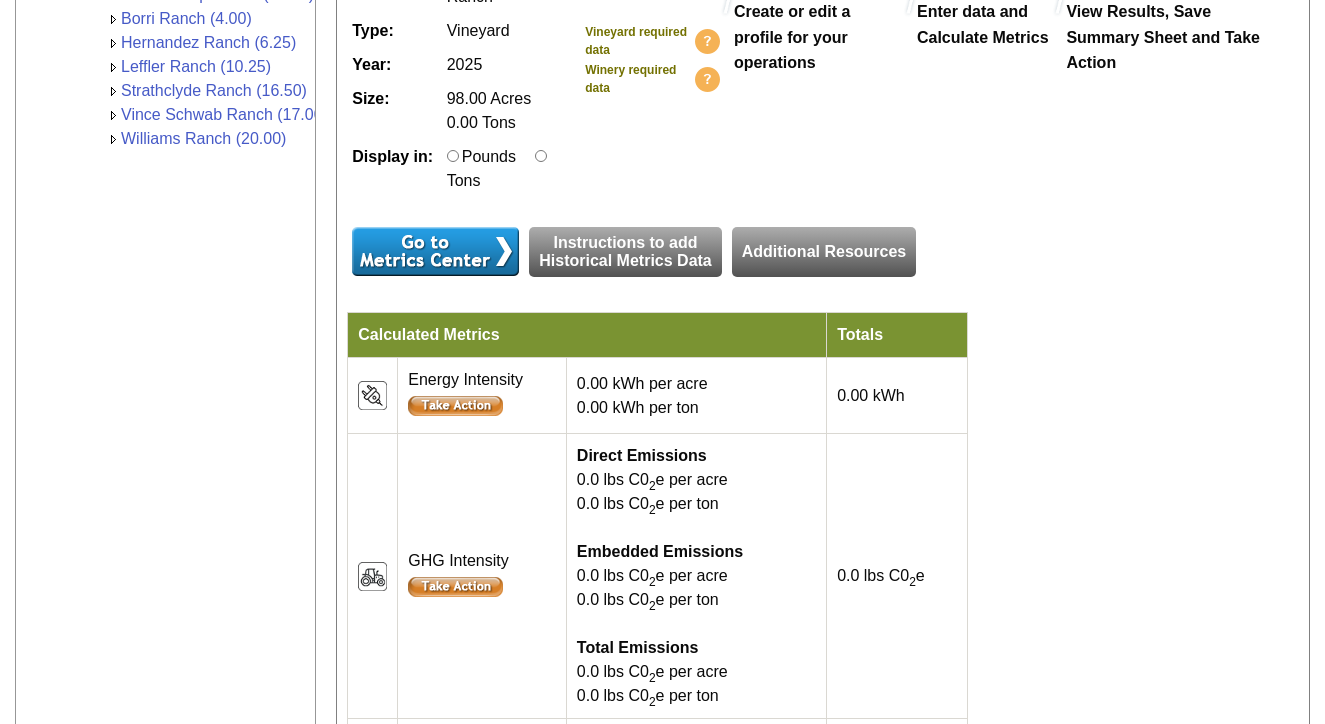scroll, scrollTop: 502, scrollLeft: 0, axis: vertical 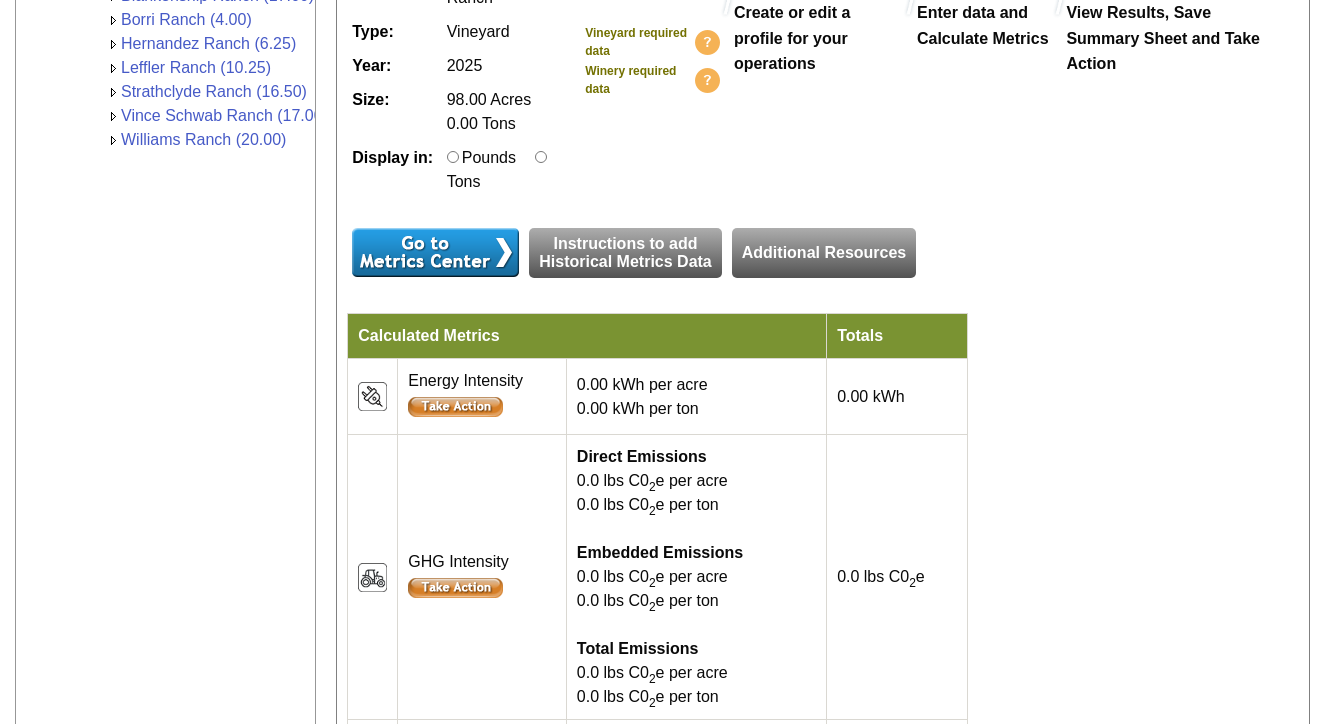 click on "Instructions to add Historical Metrics Data" at bounding box center (625, 253) 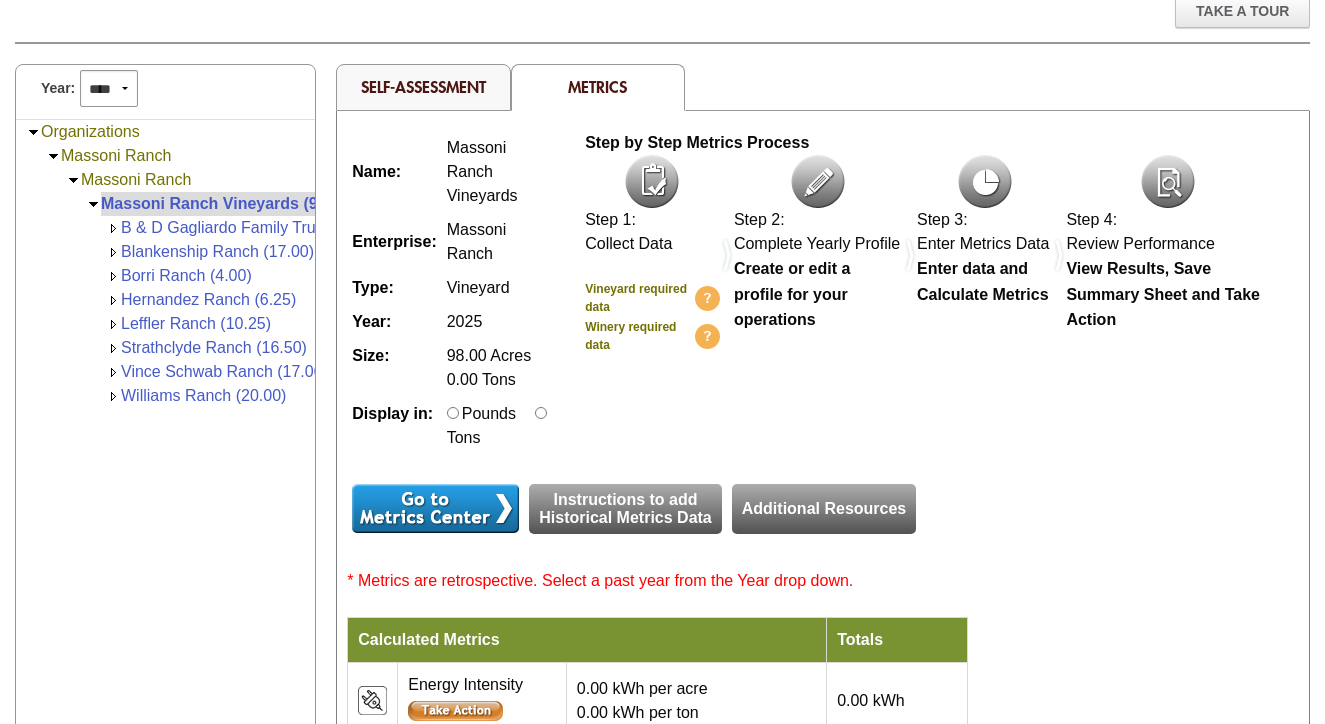 scroll, scrollTop: 241, scrollLeft: 0, axis: vertical 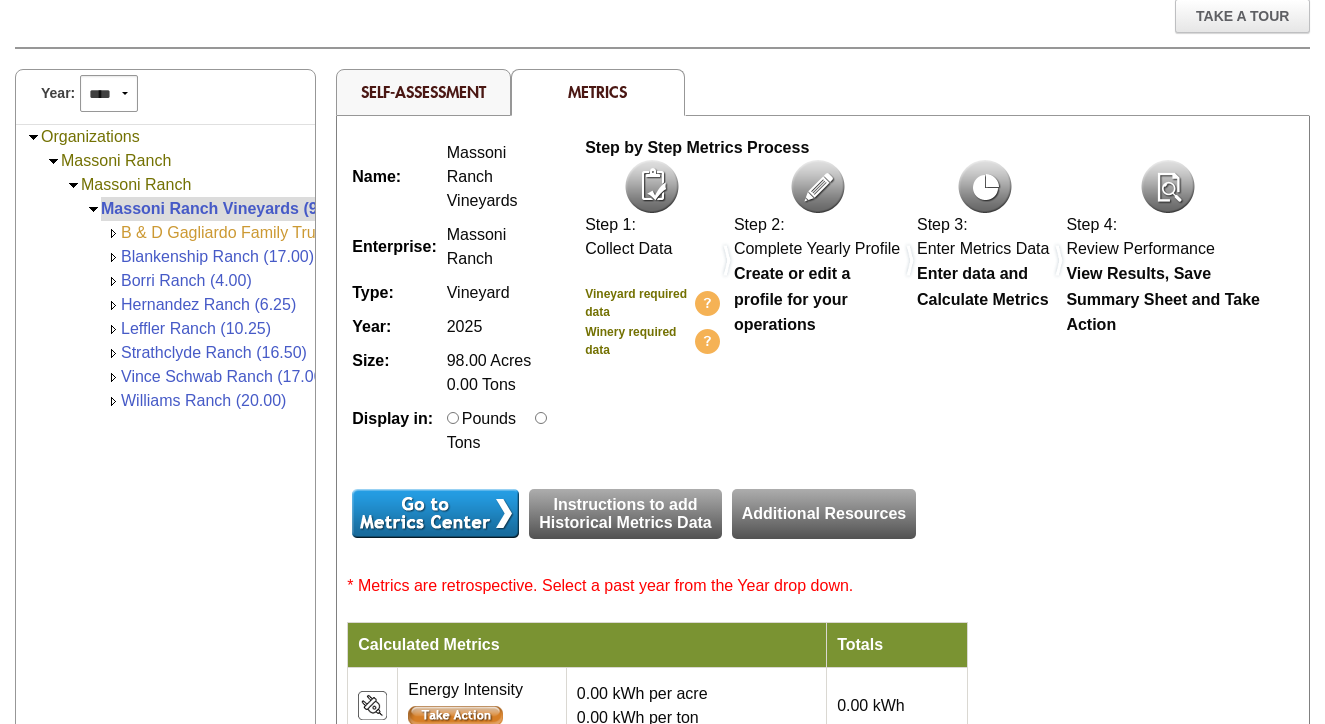 click on "B & D Gagliardo Family Trust  (4.00)" at bounding box center [247, 232] 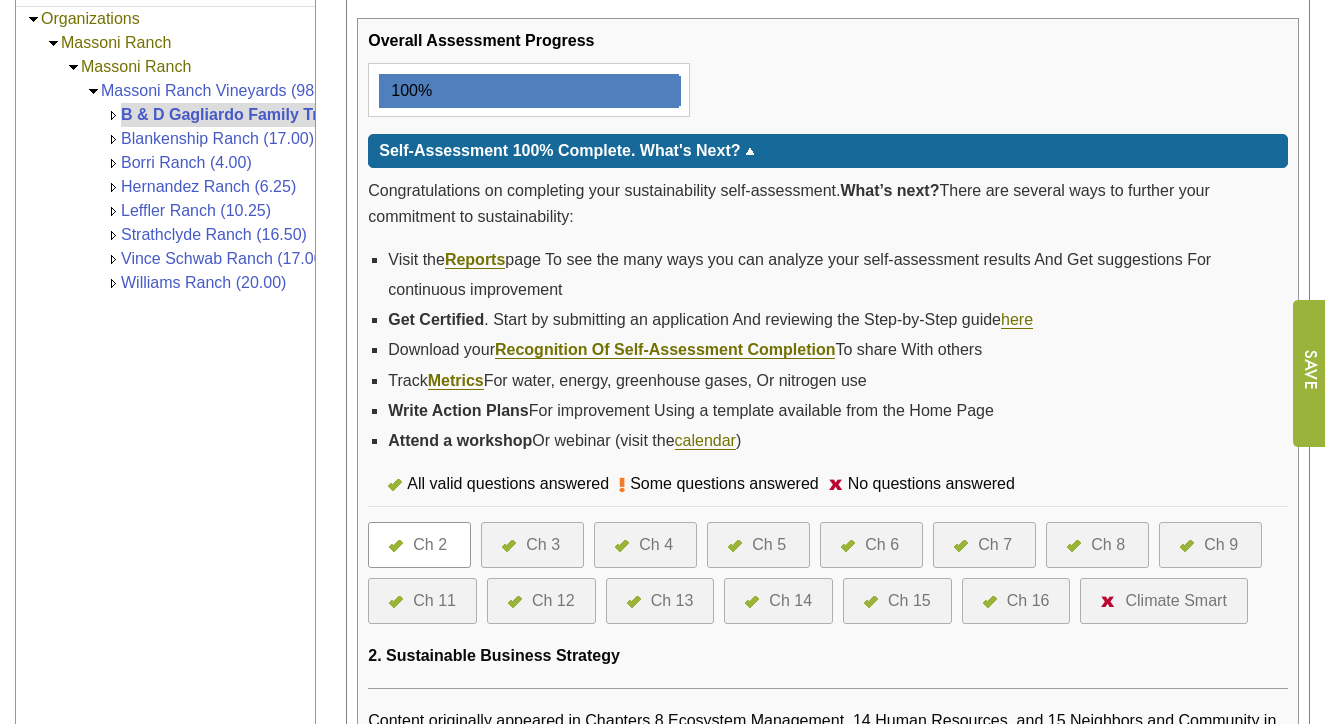 scroll, scrollTop: 361, scrollLeft: 0, axis: vertical 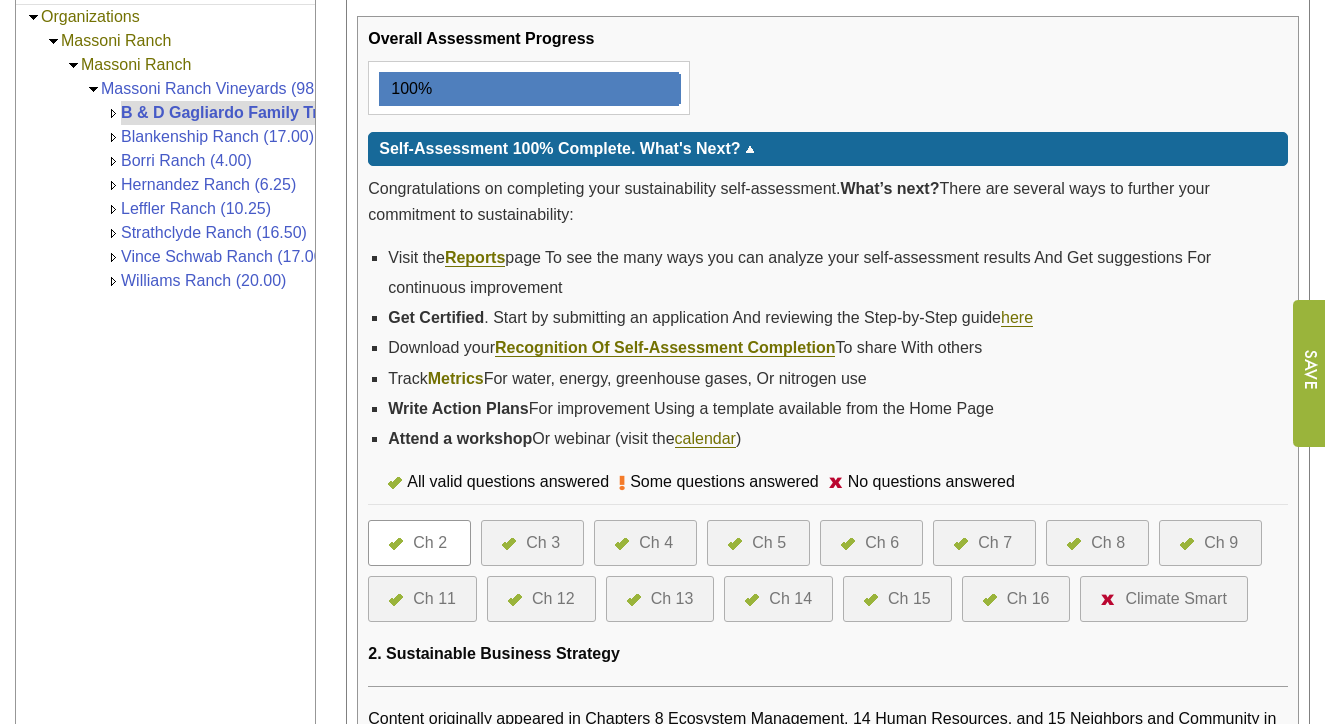 click on "Metrics" at bounding box center (456, 379) 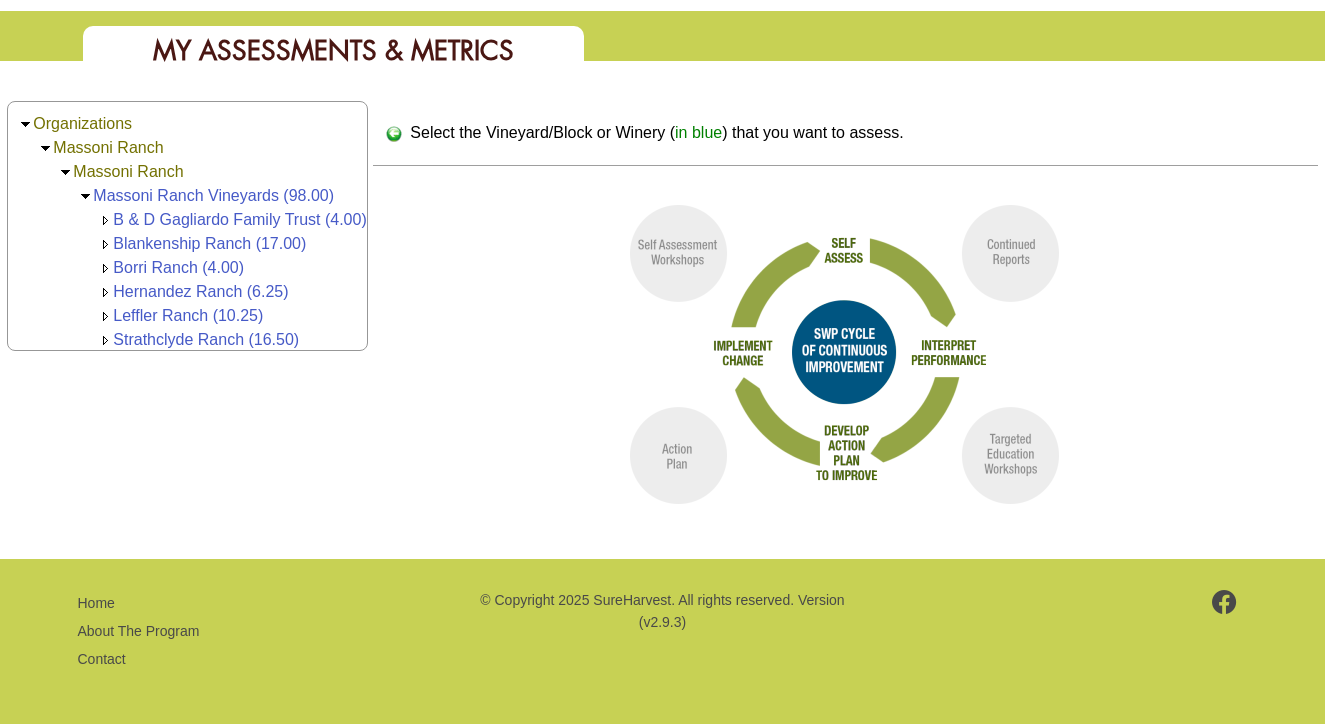 scroll, scrollTop: 139, scrollLeft: 0, axis: vertical 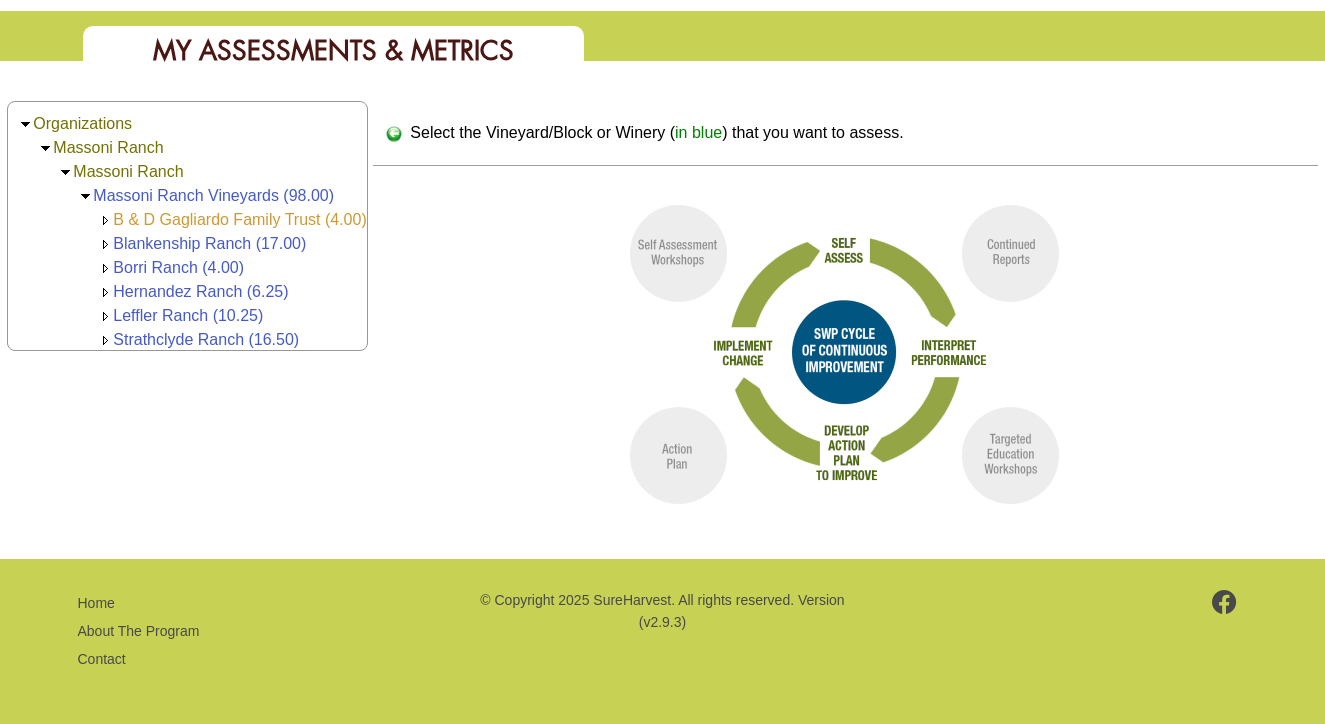 click on "B & D Gagliardo Family Trust  (4.00)" at bounding box center [239, 219] 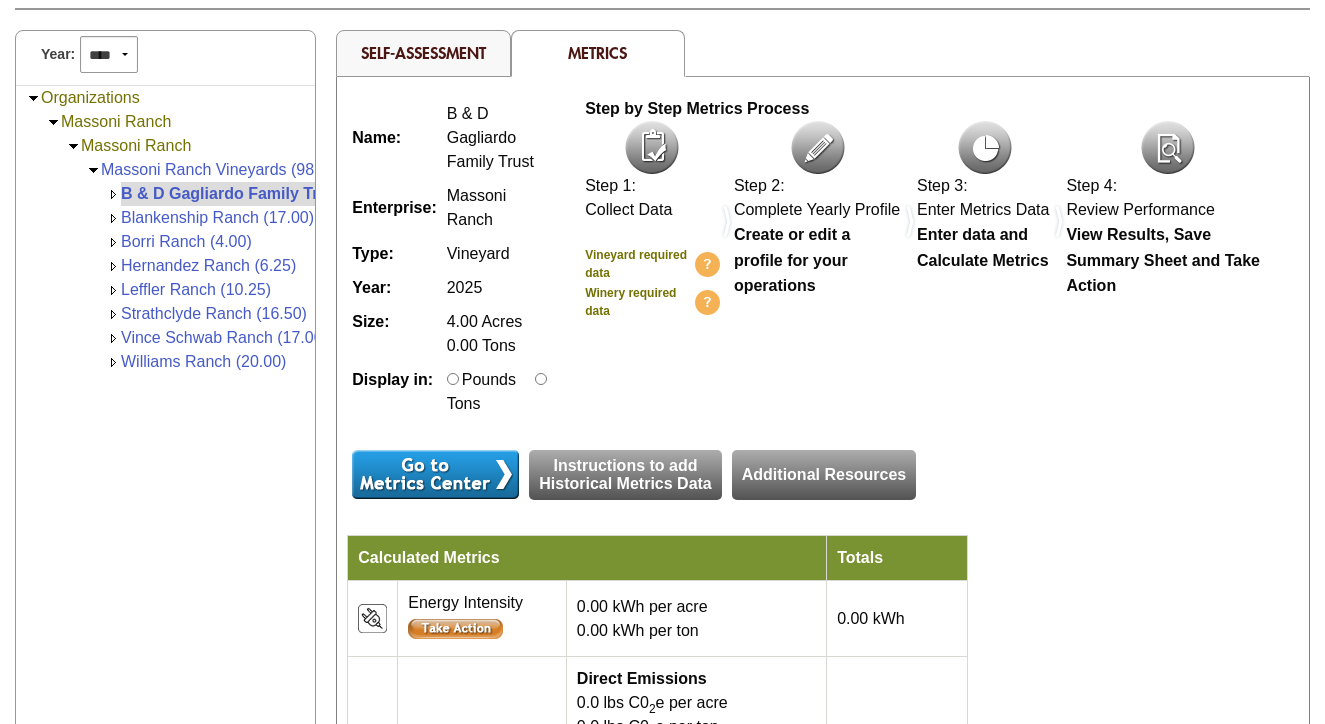 scroll, scrollTop: 304, scrollLeft: 0, axis: vertical 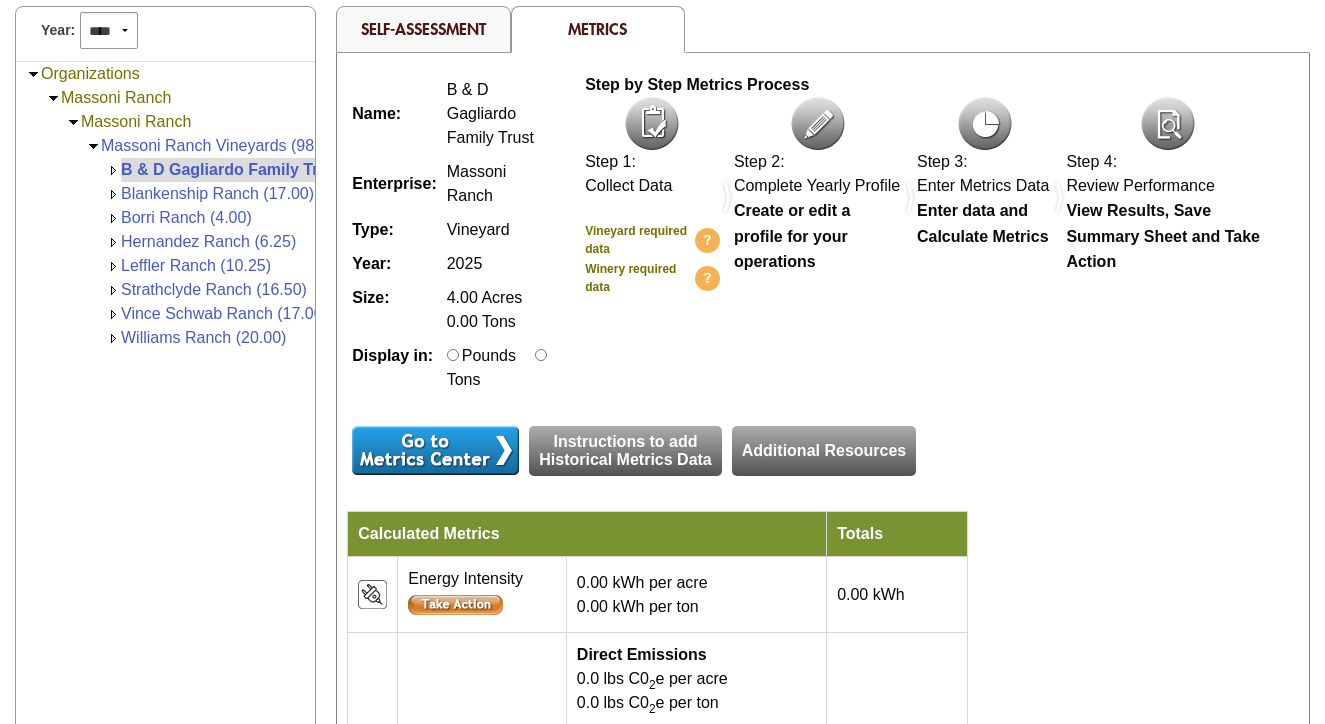click at bounding box center [372, 594] 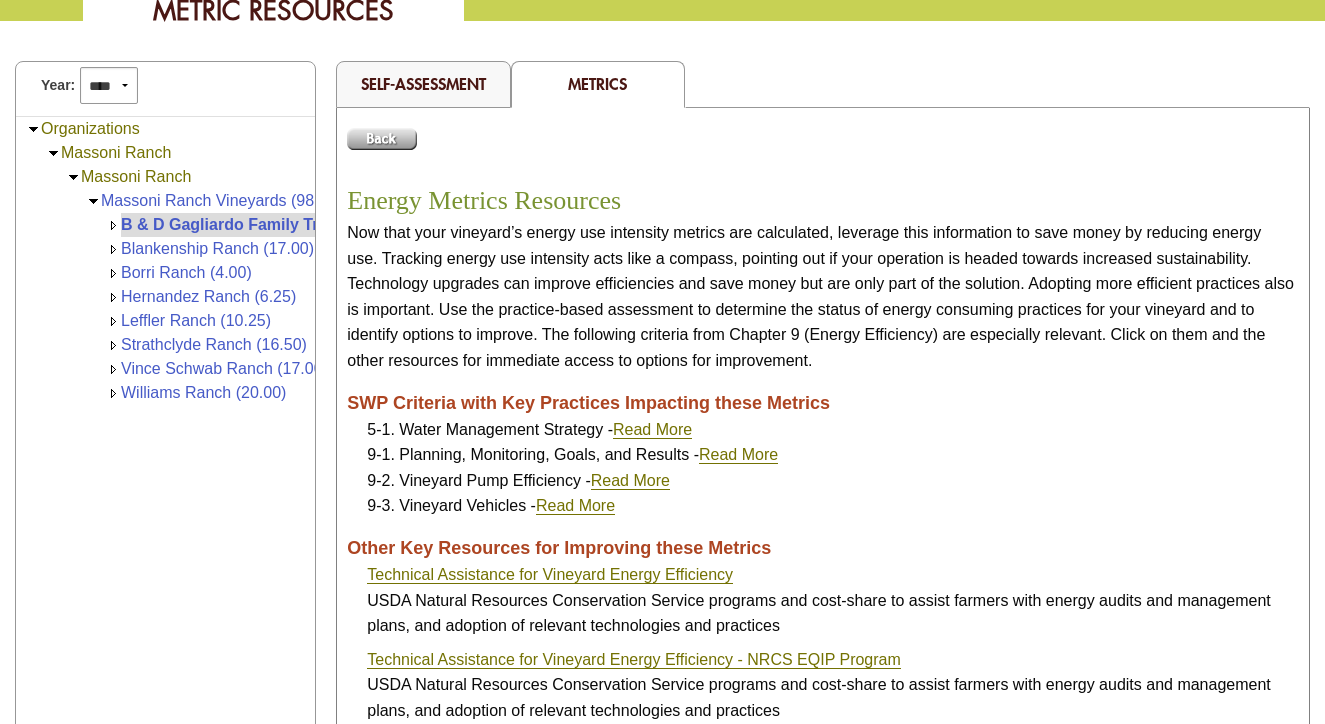 scroll, scrollTop: 171, scrollLeft: 0, axis: vertical 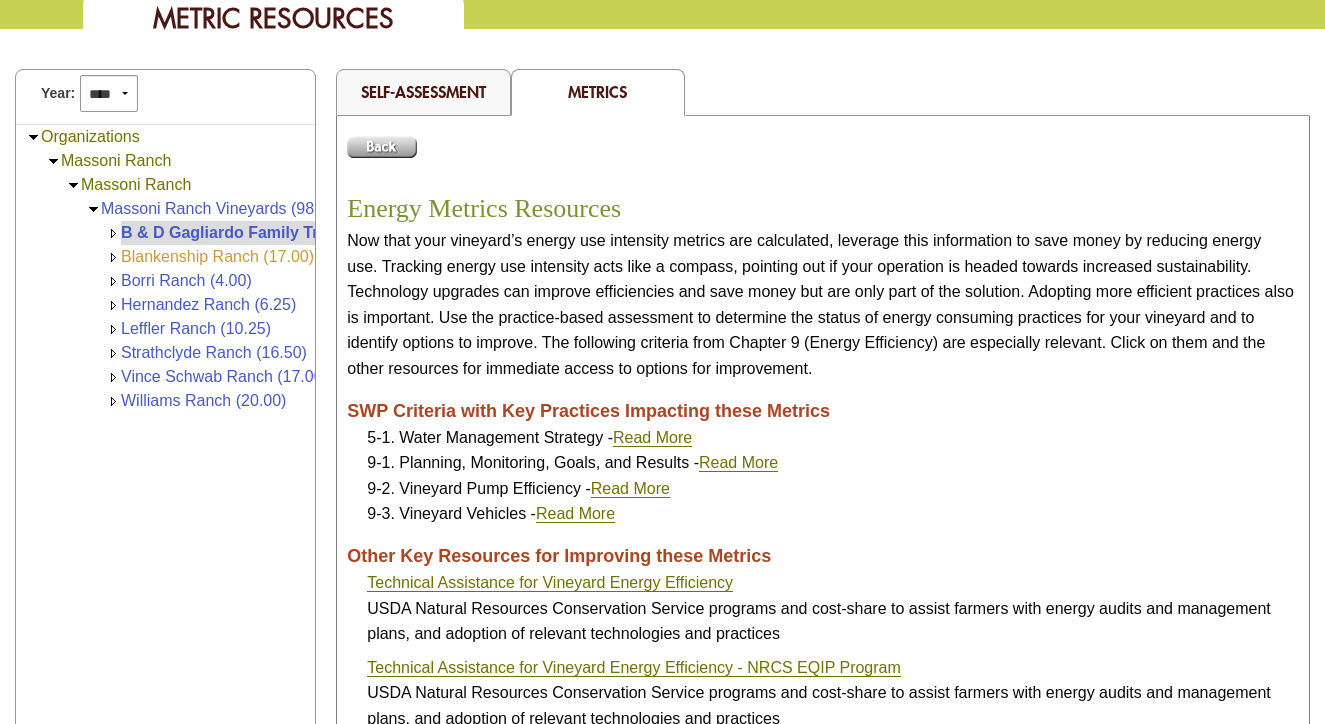 click on "Blankenship Ranch (17.00)" at bounding box center [217, 256] 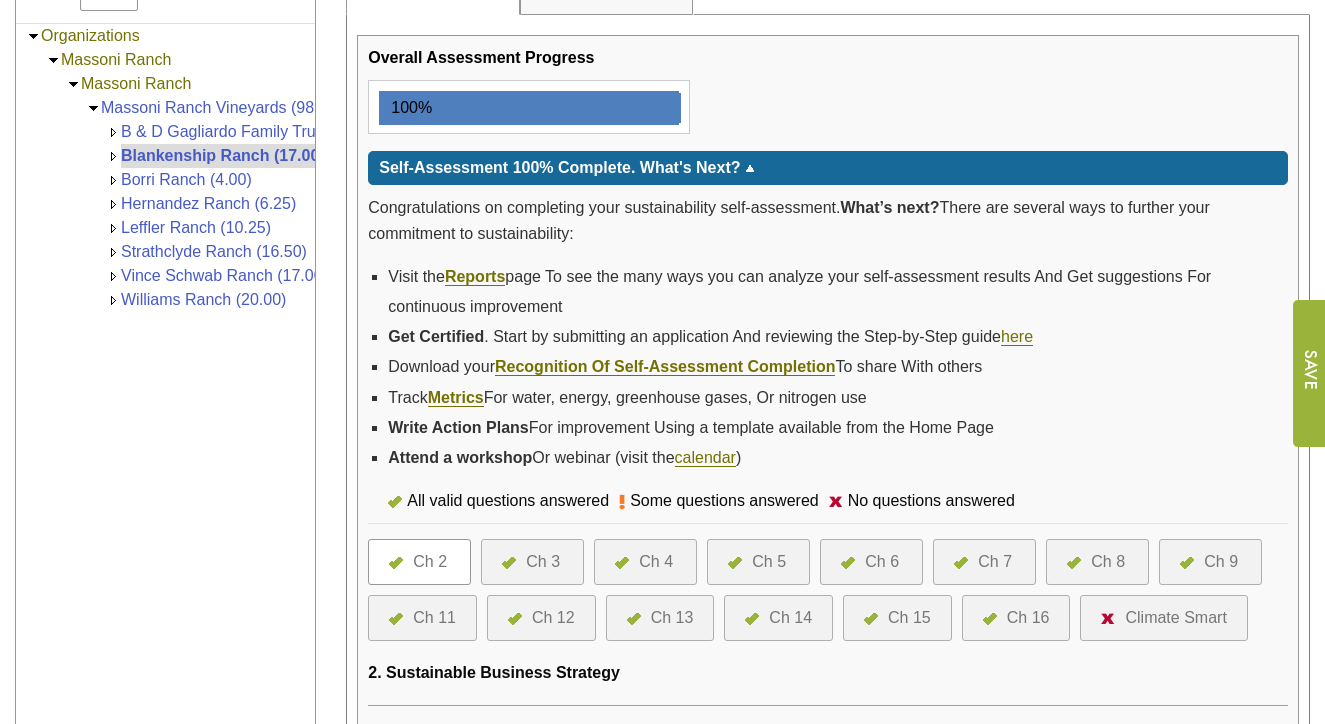 scroll, scrollTop: 383, scrollLeft: 0, axis: vertical 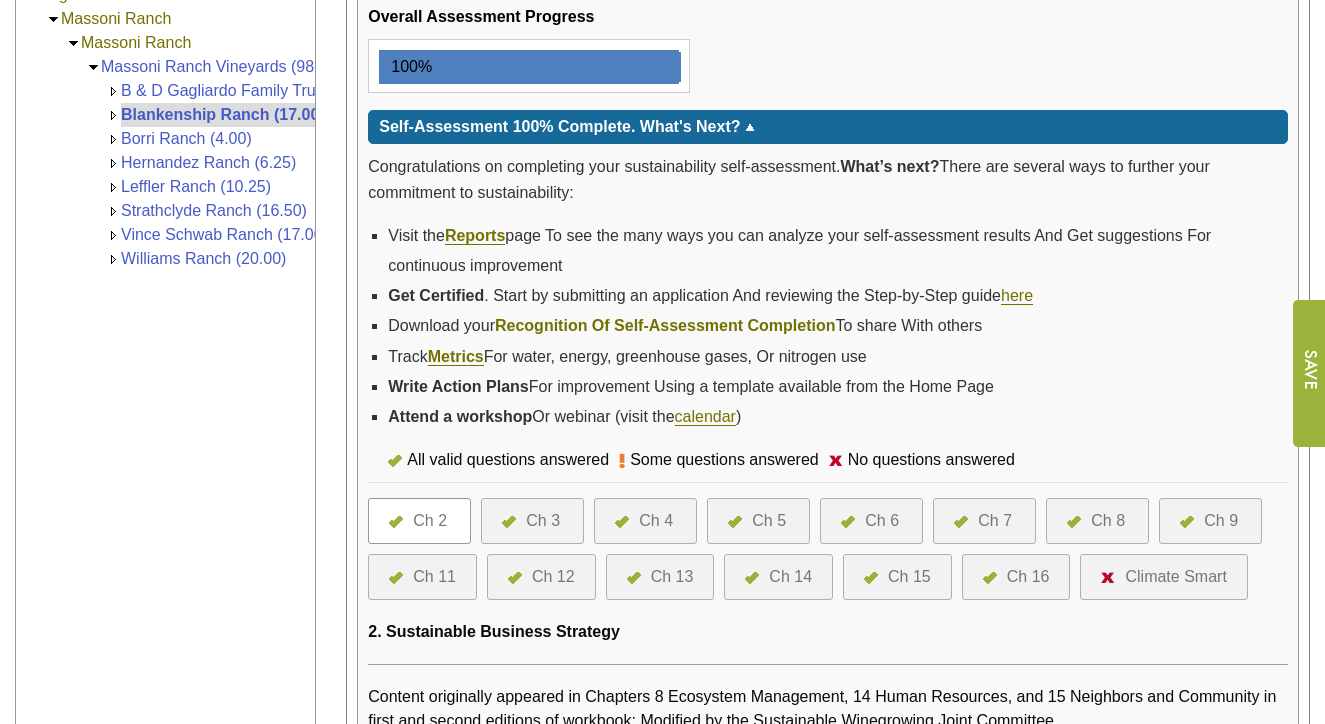 click on "Recognition Of Self-Assessment Completion" at bounding box center [665, 325] 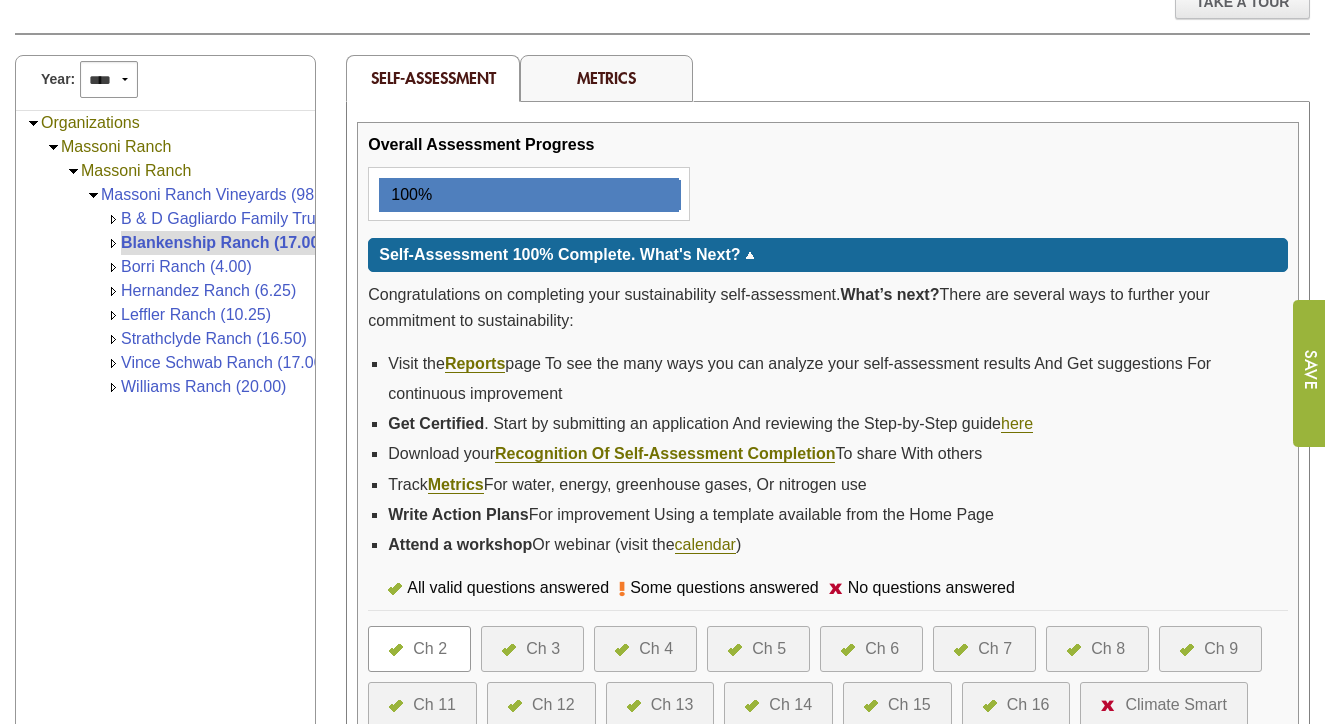 scroll, scrollTop: 221, scrollLeft: 0, axis: vertical 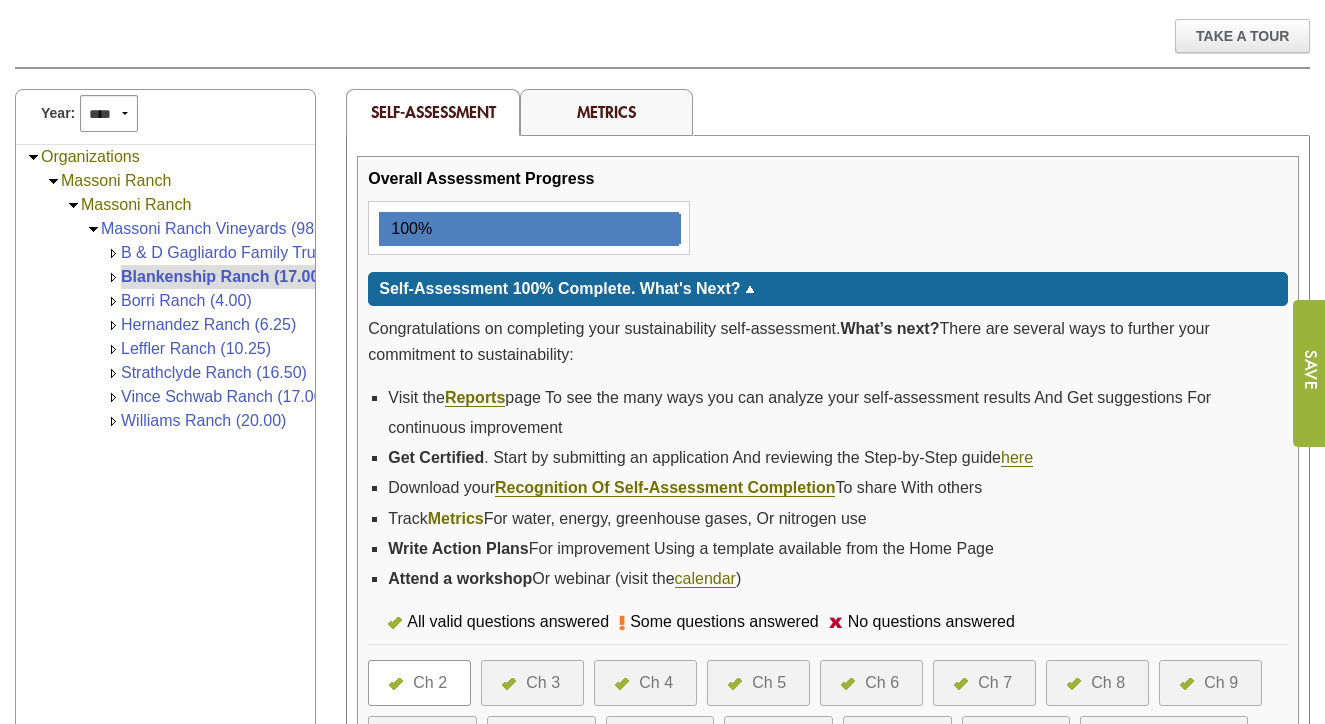 click on "Metrics" at bounding box center (456, 519) 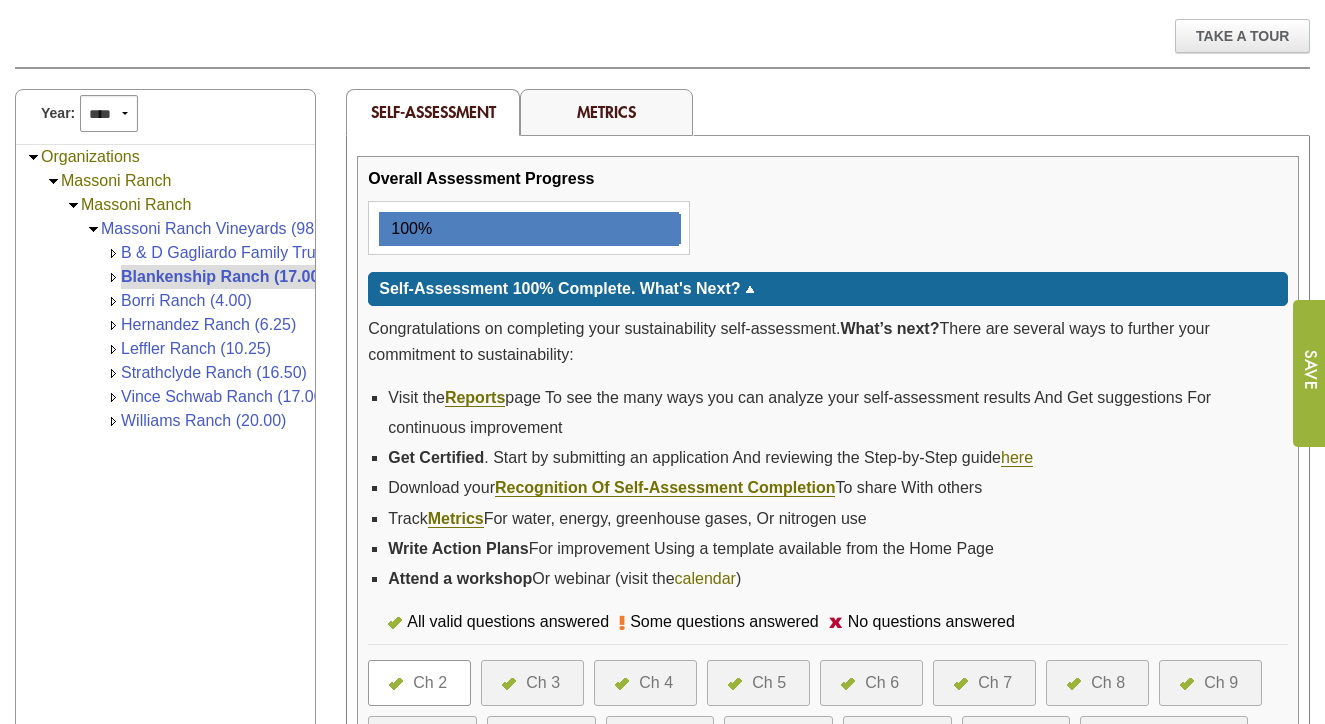 click on "calendar" at bounding box center (705, 579) 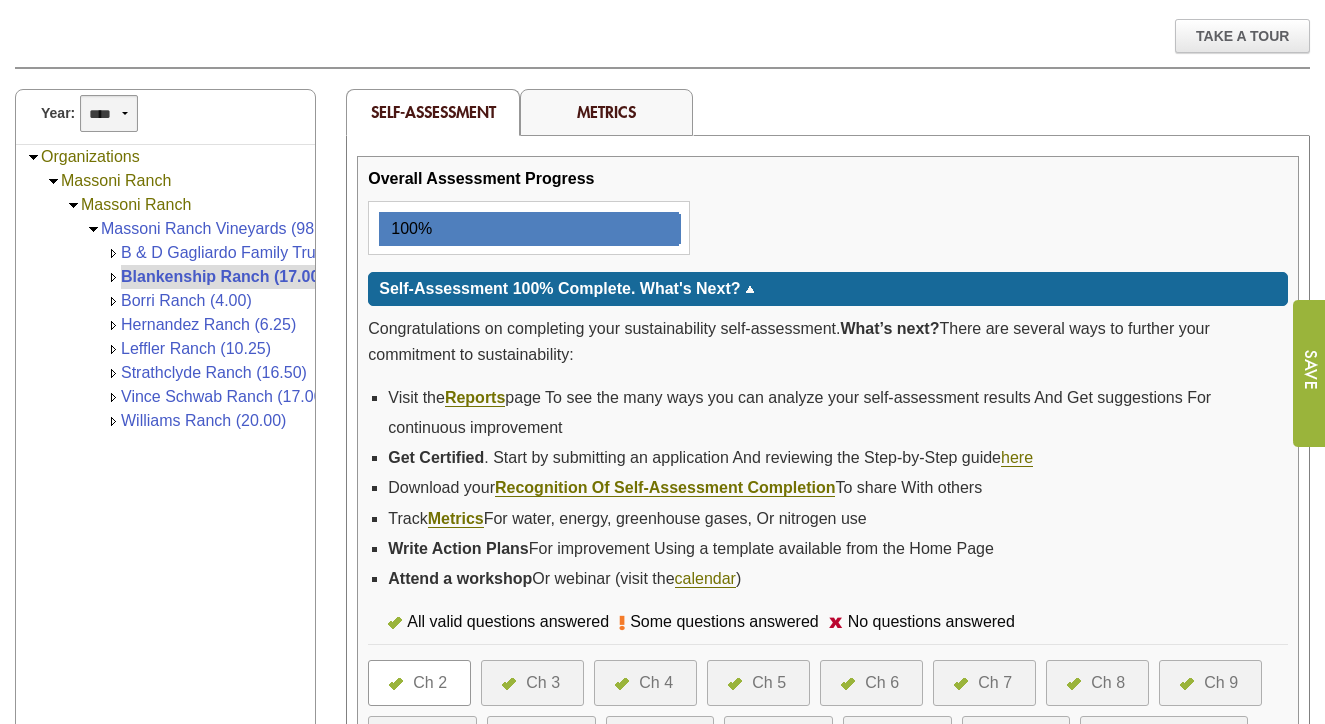 select on "****" 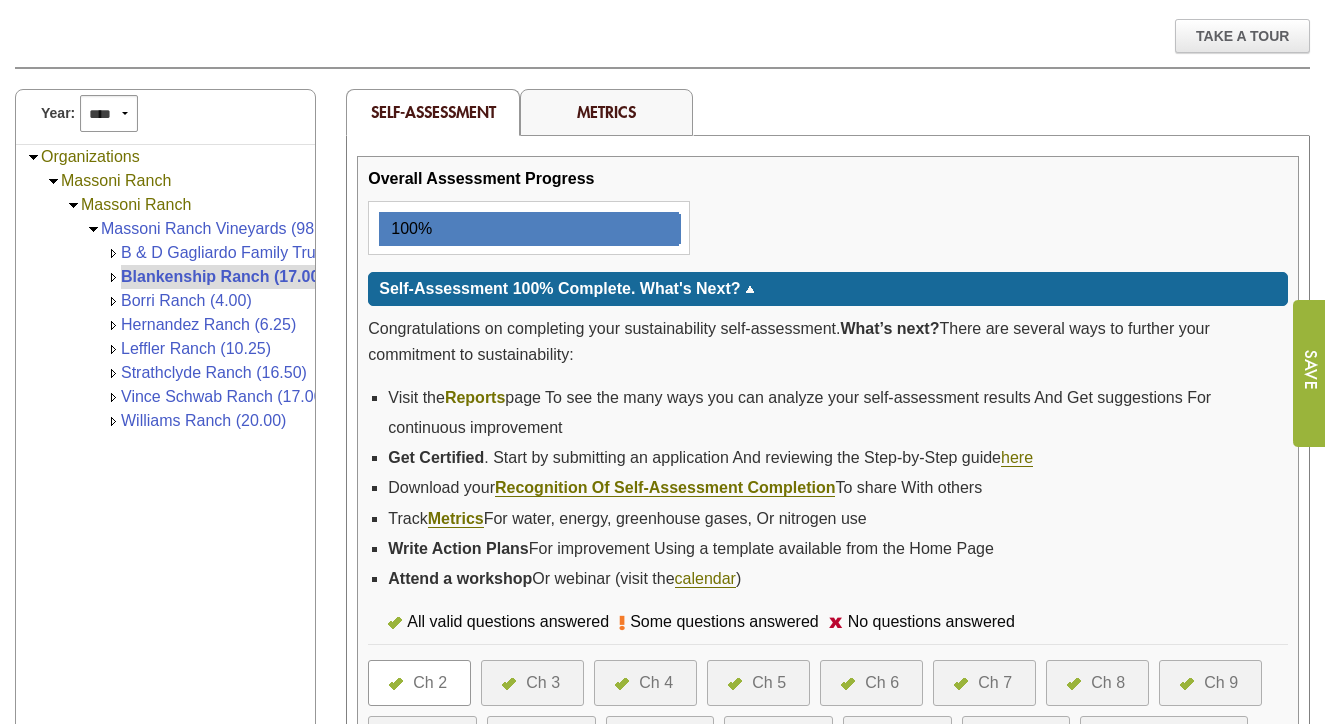 click on "Reports" at bounding box center (475, 398) 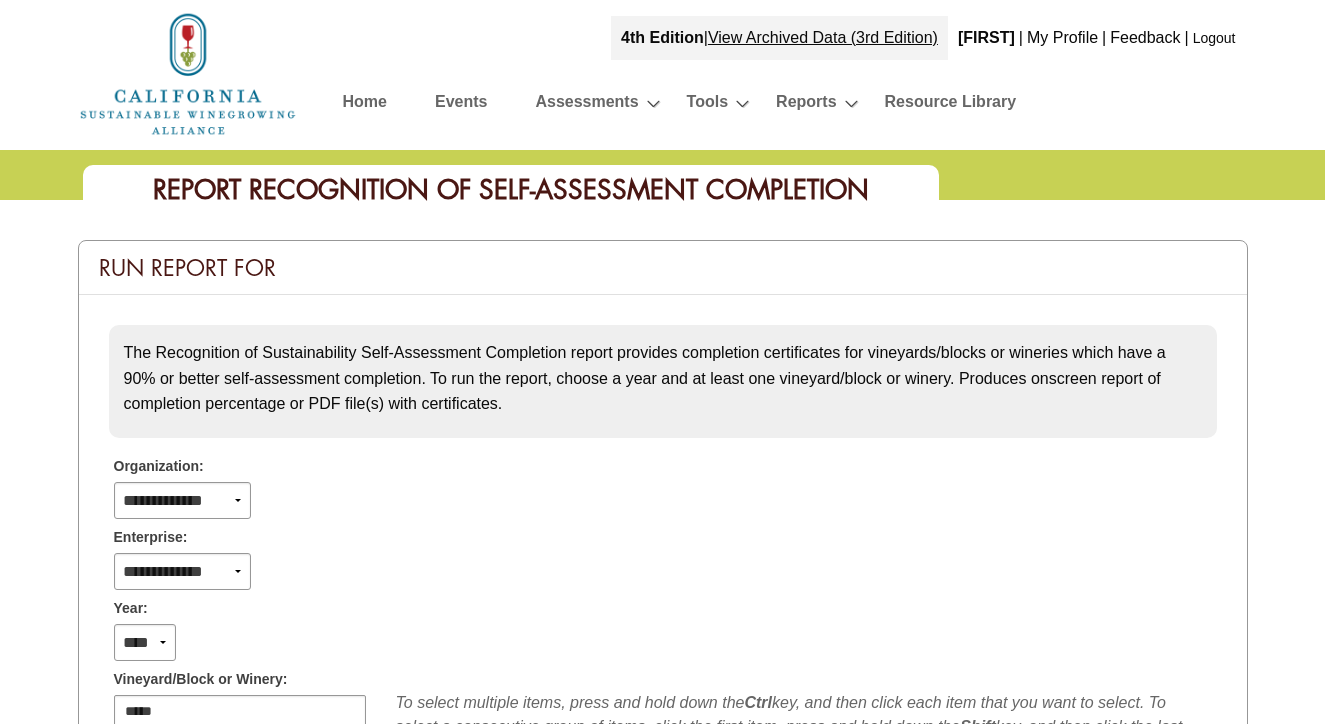 scroll, scrollTop: 0, scrollLeft: 0, axis: both 